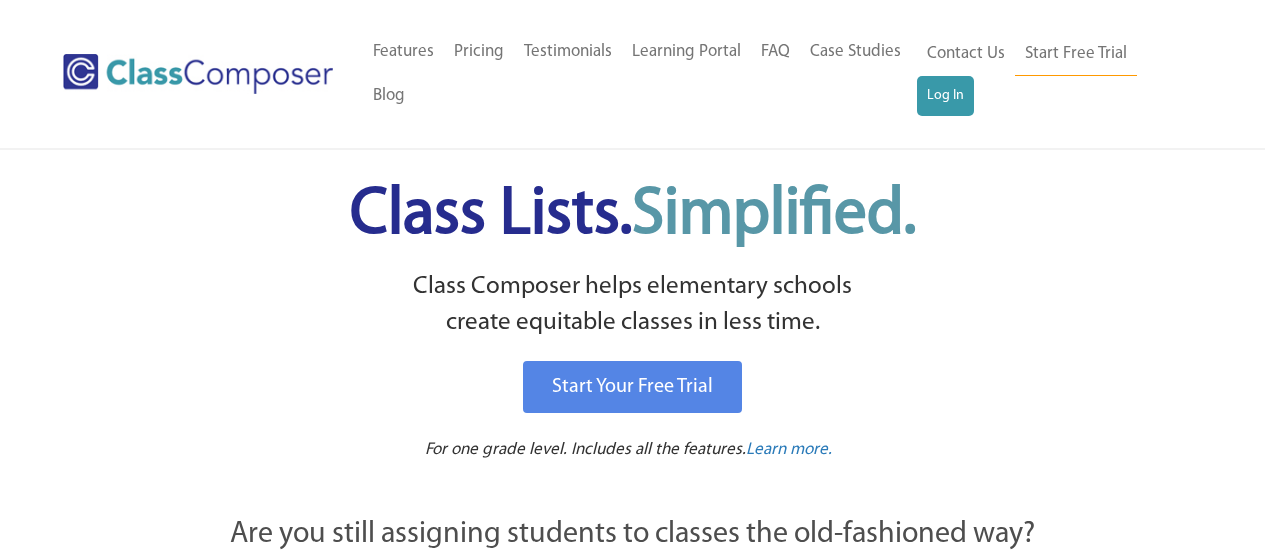 scroll, scrollTop: 0, scrollLeft: 0, axis: both 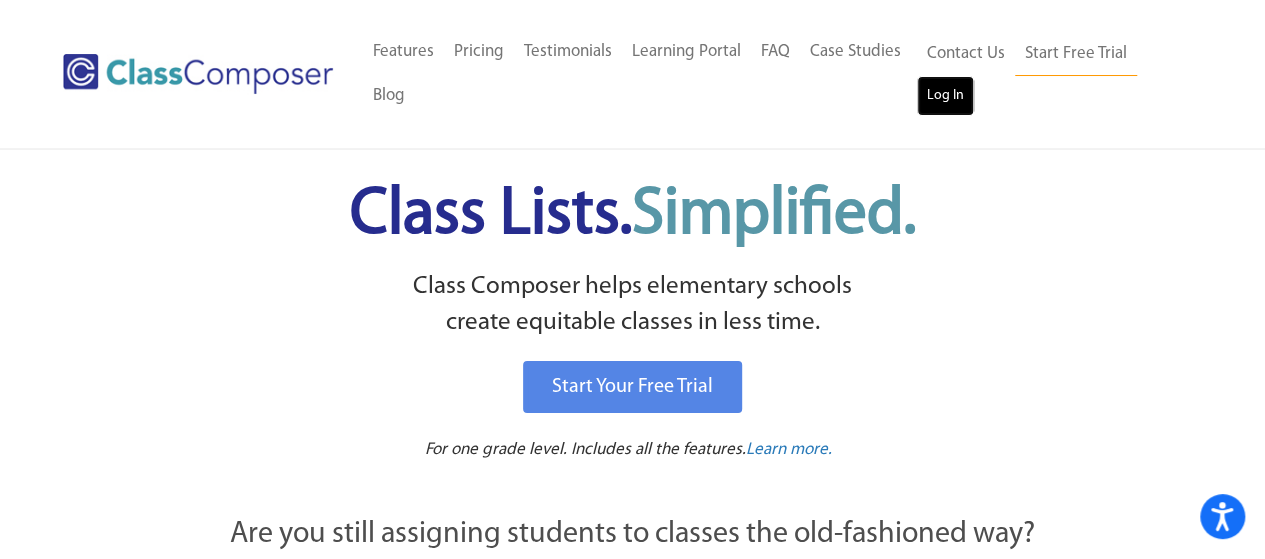 click on "Log In" at bounding box center [945, 96] 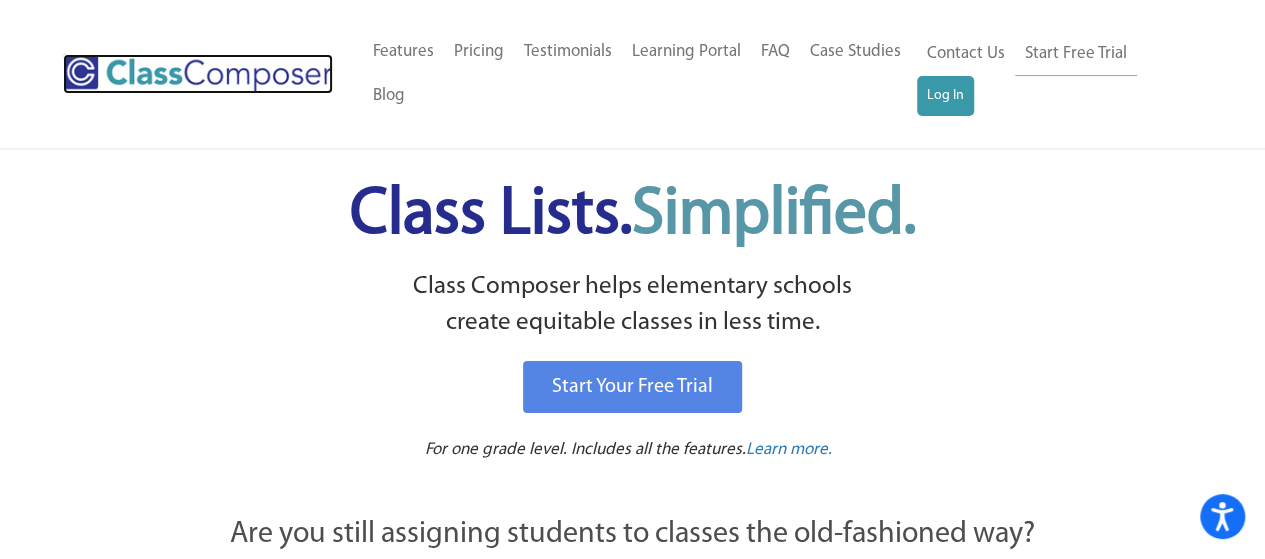 click at bounding box center [198, 74] 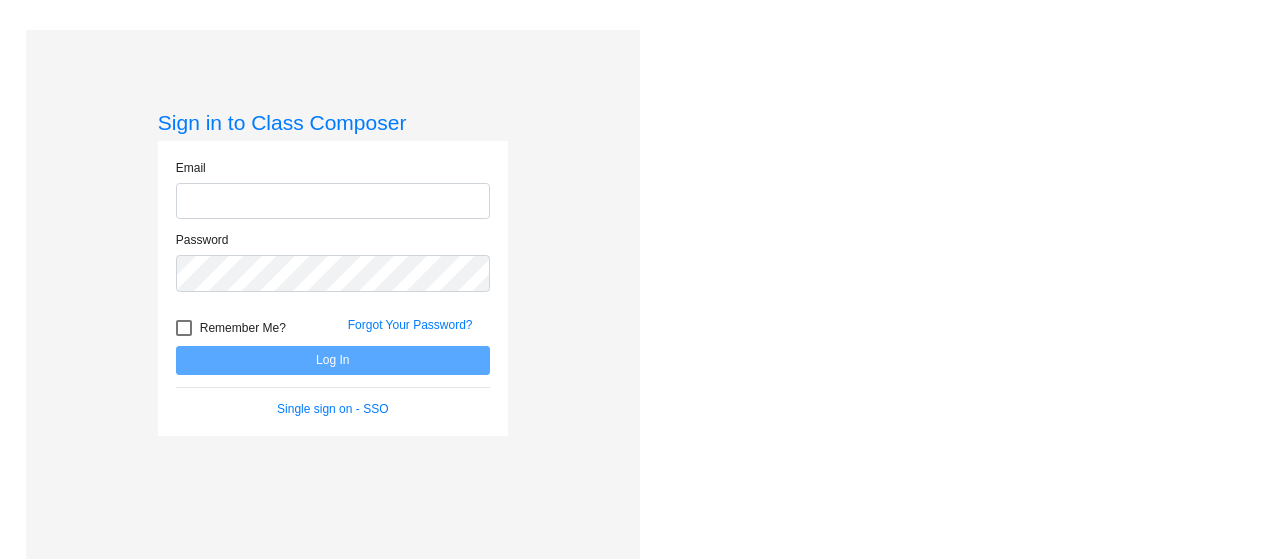 scroll, scrollTop: 0, scrollLeft: 0, axis: both 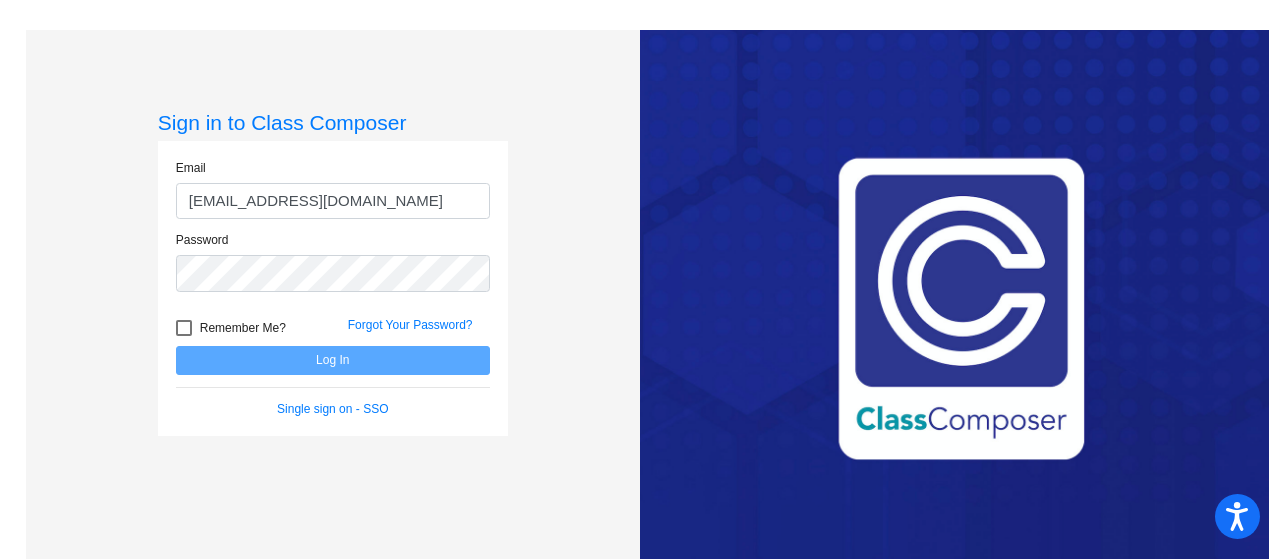 type on "hammj@crcsd.org" 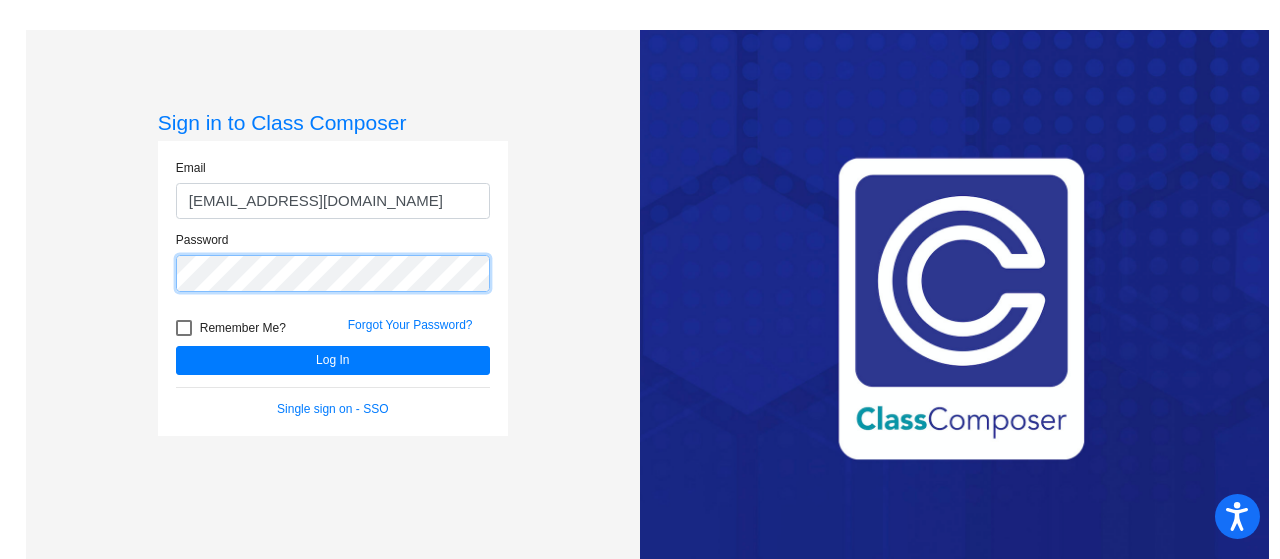 click on "Log In" 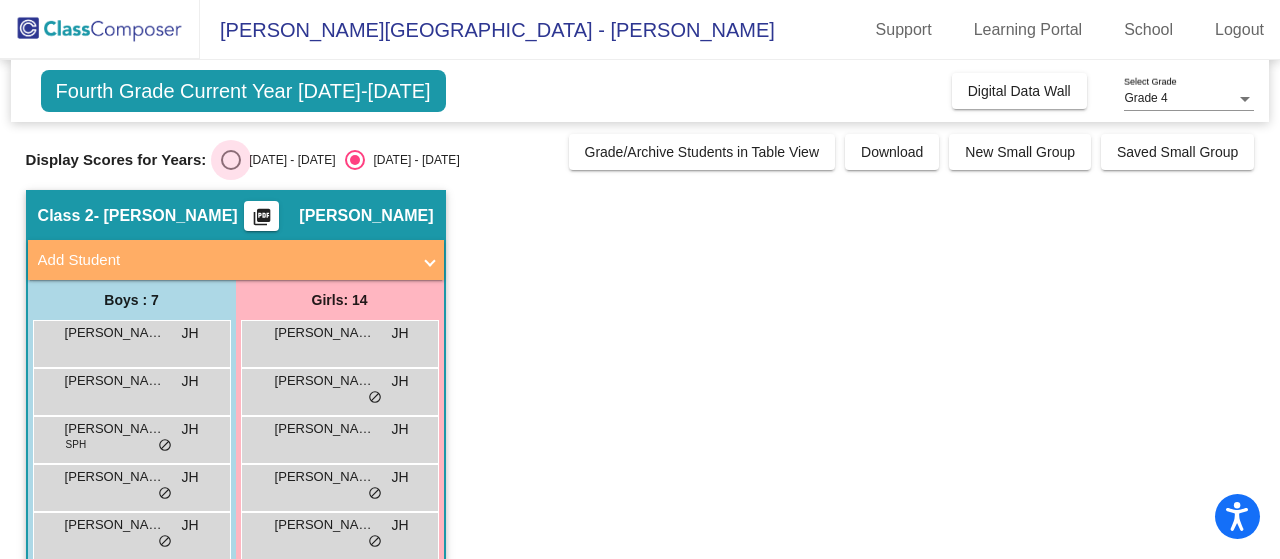 click at bounding box center [231, 160] 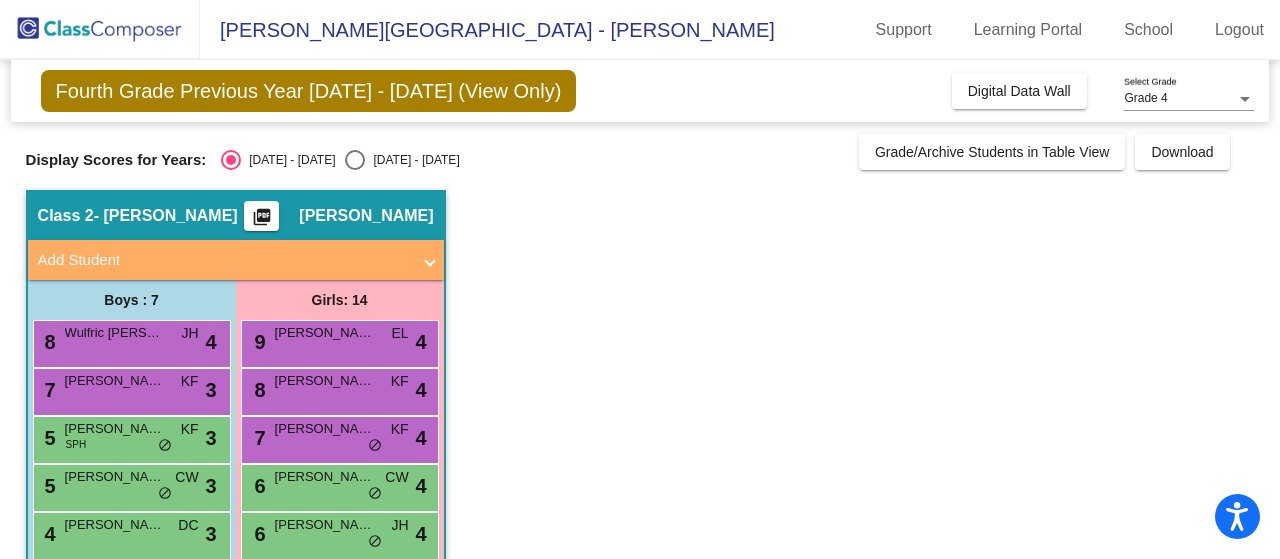 click on "2025 - 2026" at bounding box center [412, 160] 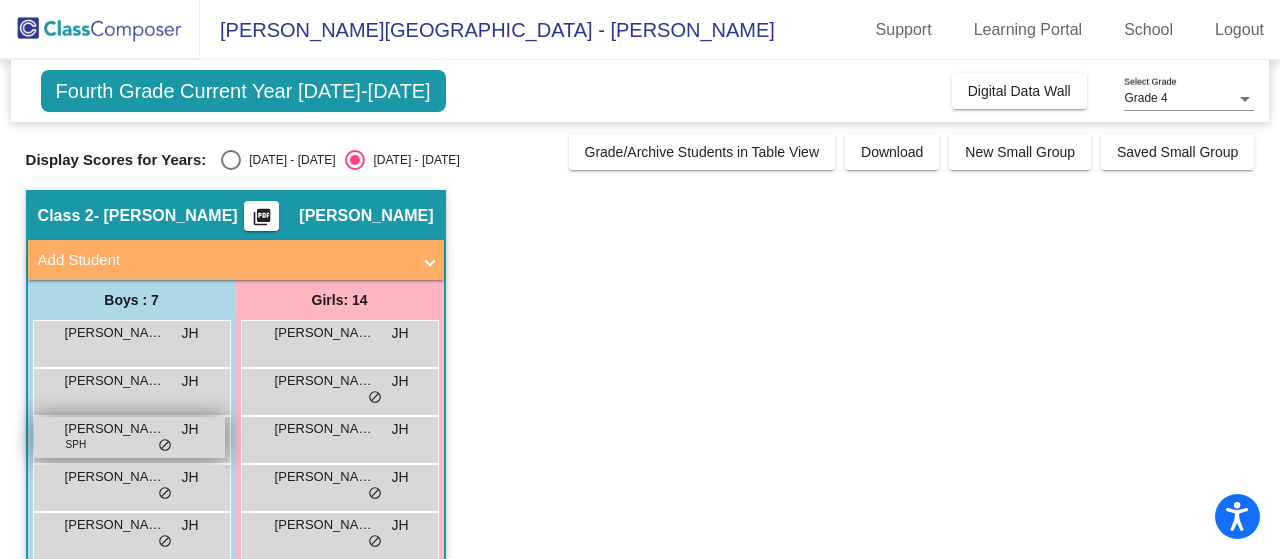 click on "do_not_disturb_alt" at bounding box center (165, 446) 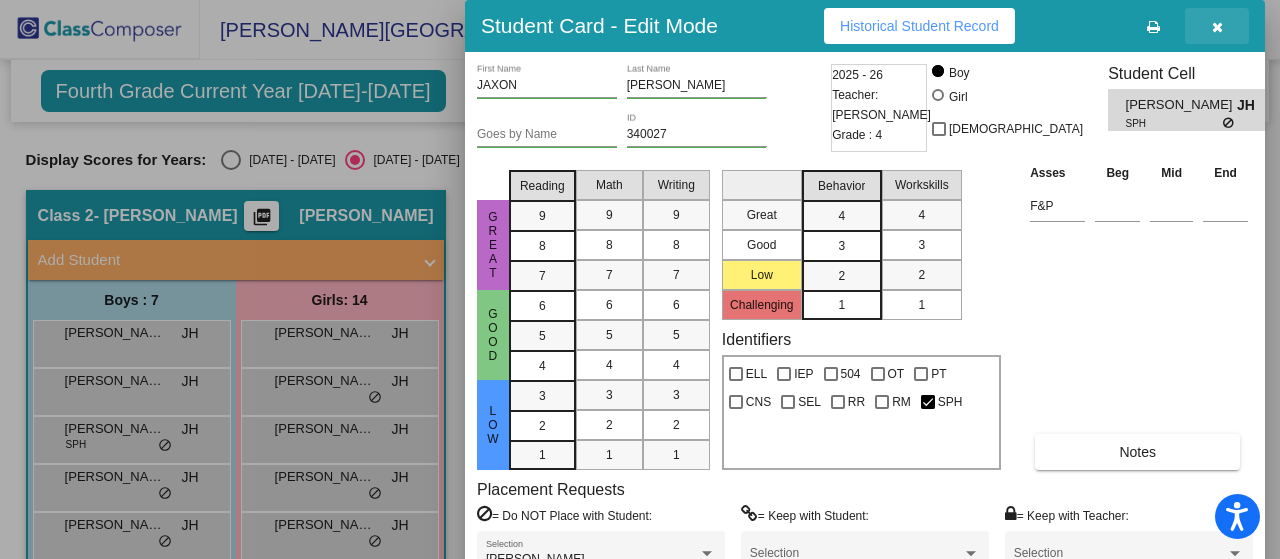 click at bounding box center [1217, 27] 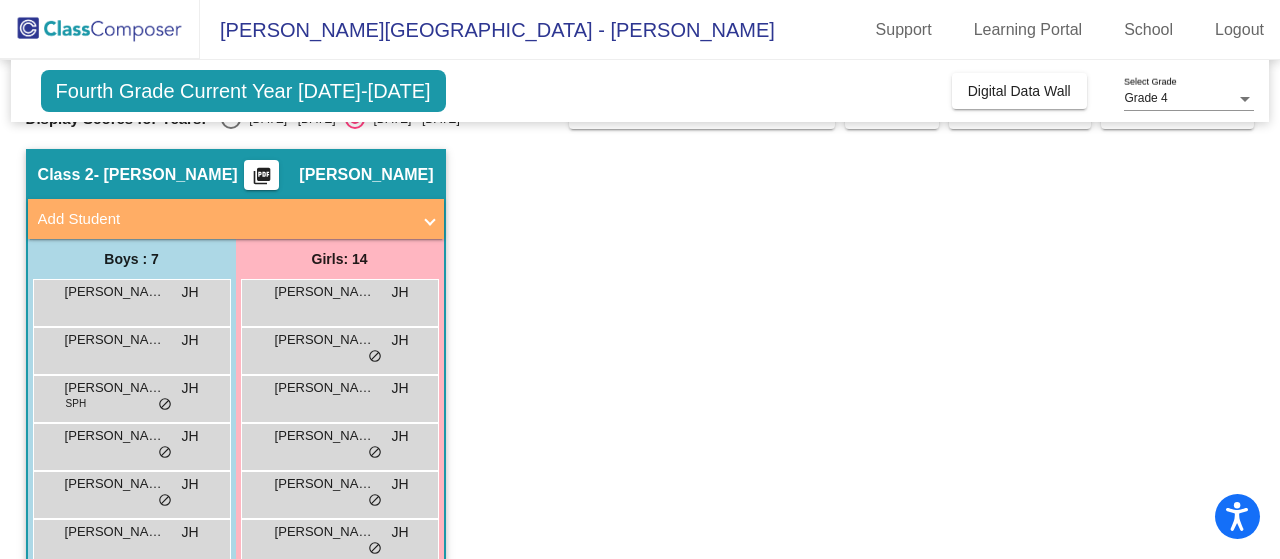 scroll, scrollTop: 0, scrollLeft: 0, axis: both 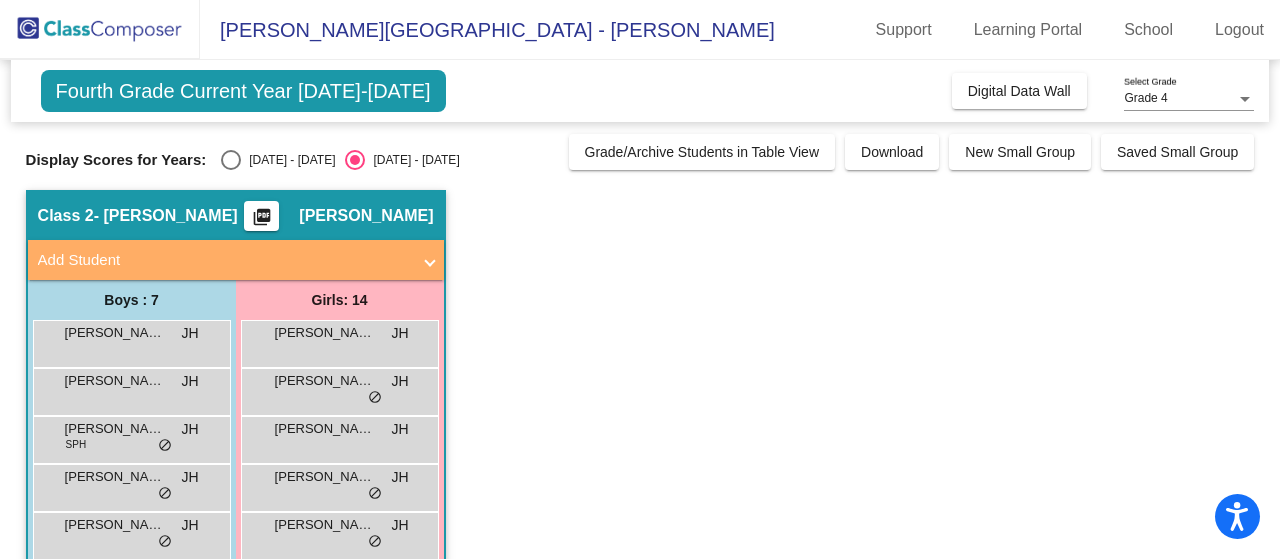 click at bounding box center [231, 160] 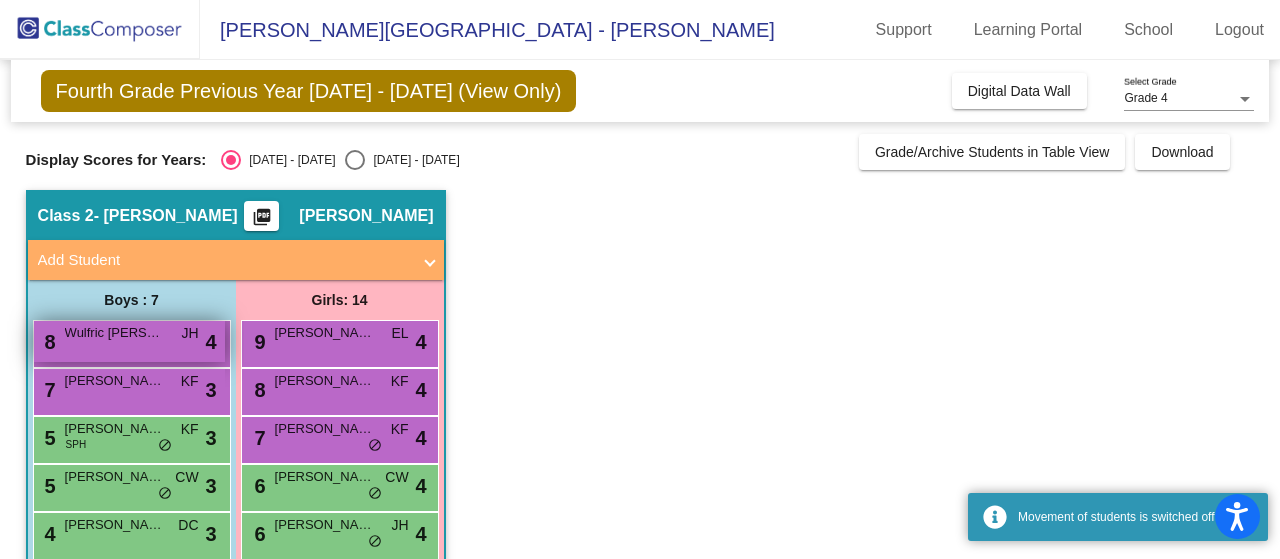 click on "Wulfric Mesick" at bounding box center (115, 333) 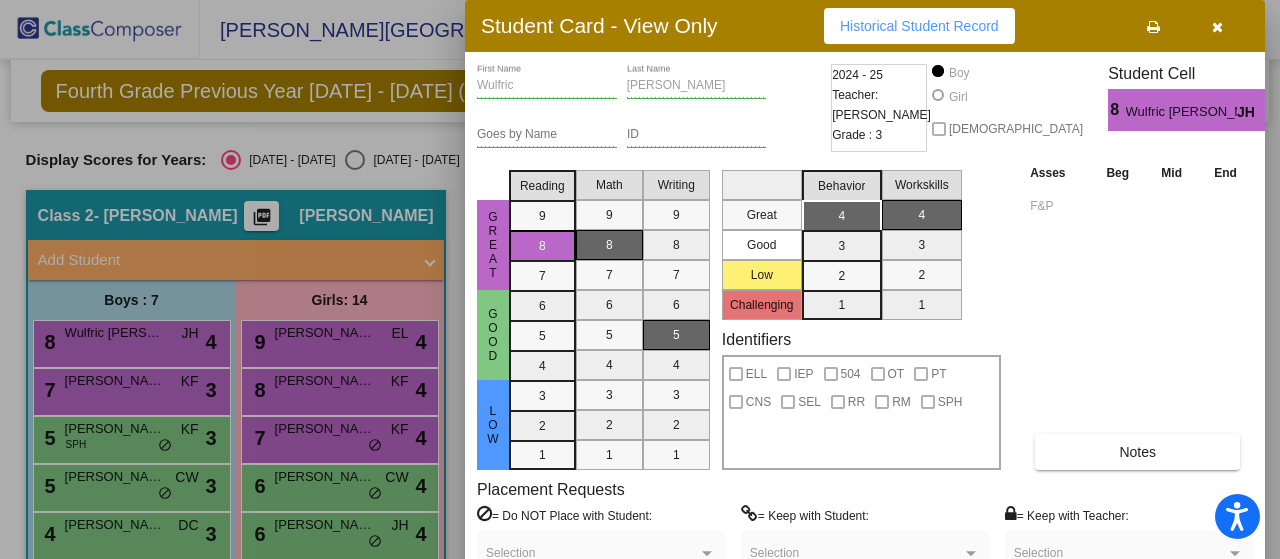 drag, startPoint x: 1277, startPoint y: 121, endPoint x: 1266, endPoint y: 190, distance: 69.87131 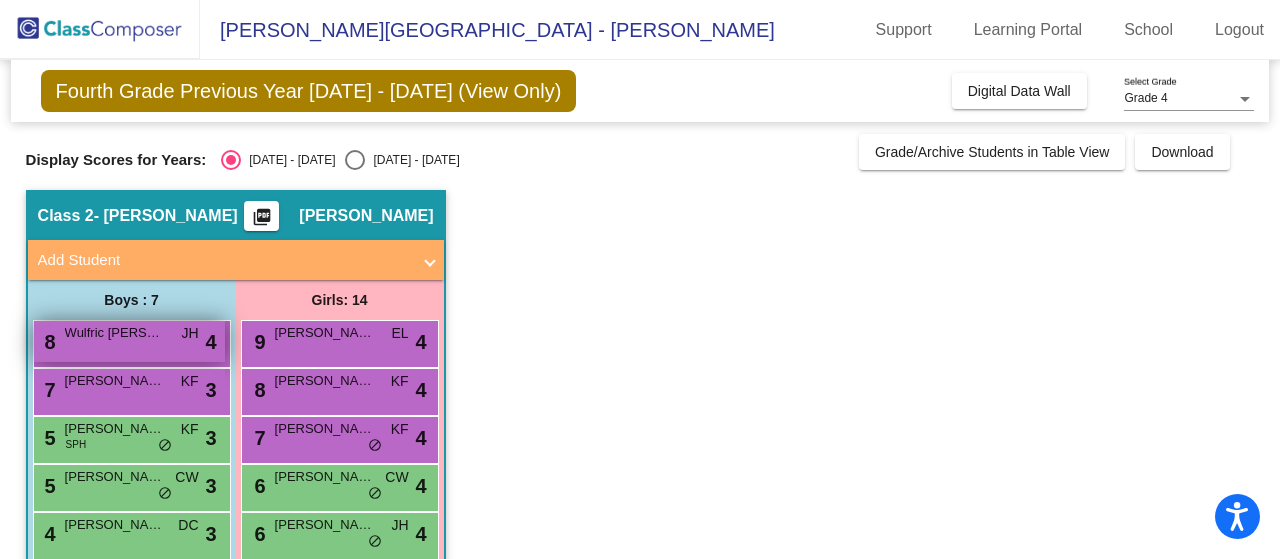 click on "8 Wulfric Mesick JH lock do_not_disturb_alt 4" at bounding box center (129, 341) 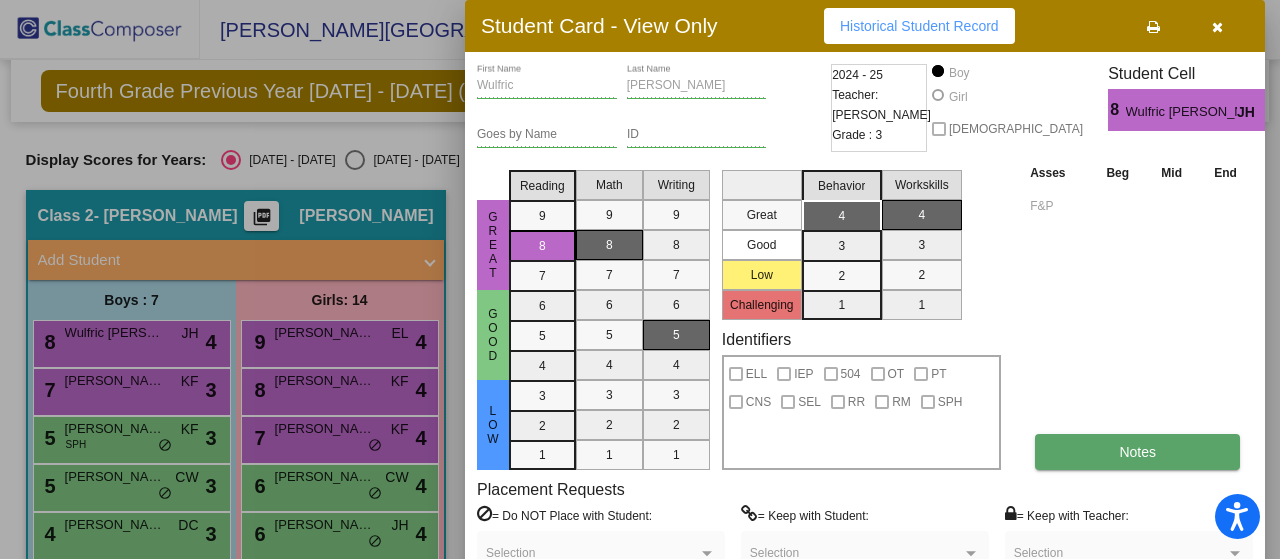 click on "Notes" at bounding box center (1137, 452) 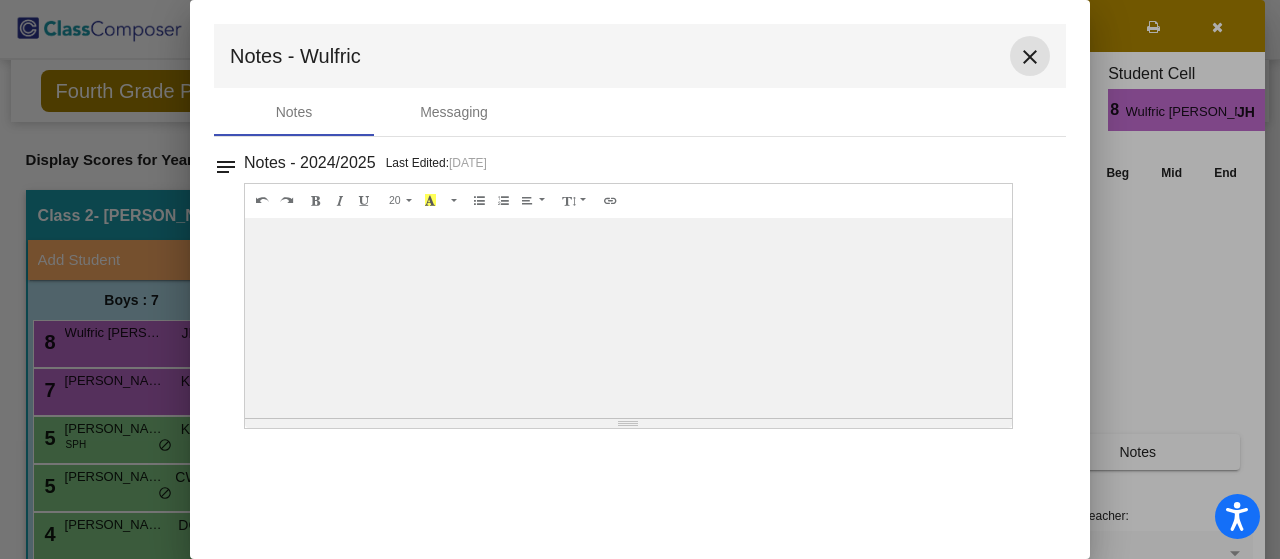 click on "close" at bounding box center (1030, 56) 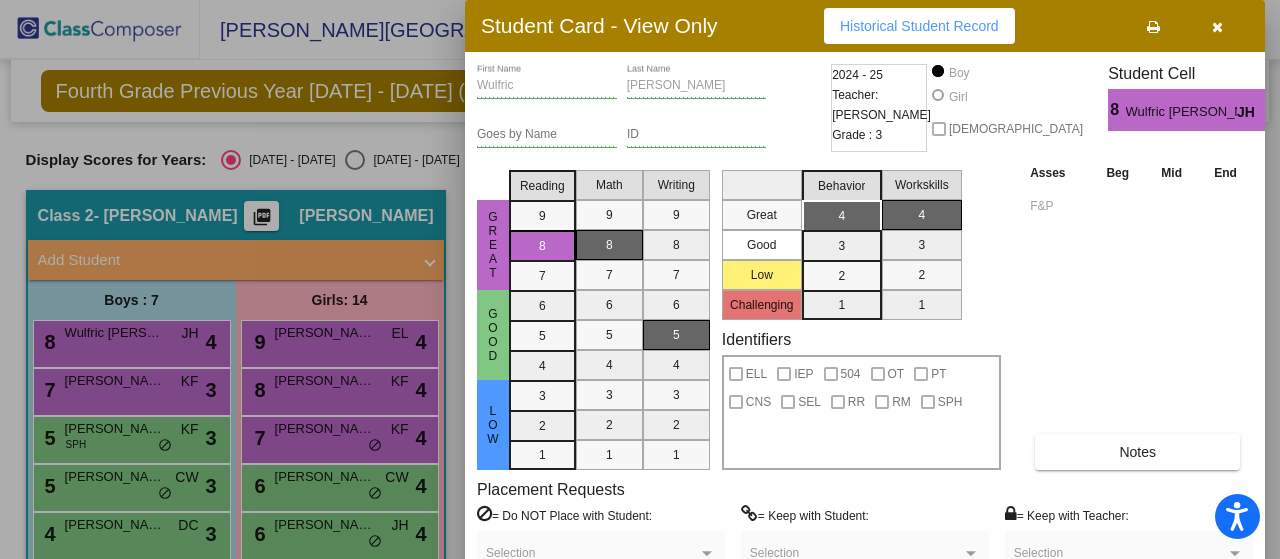 drag, startPoint x: 1274, startPoint y: 244, endPoint x: 1279, endPoint y: 381, distance: 137.09122 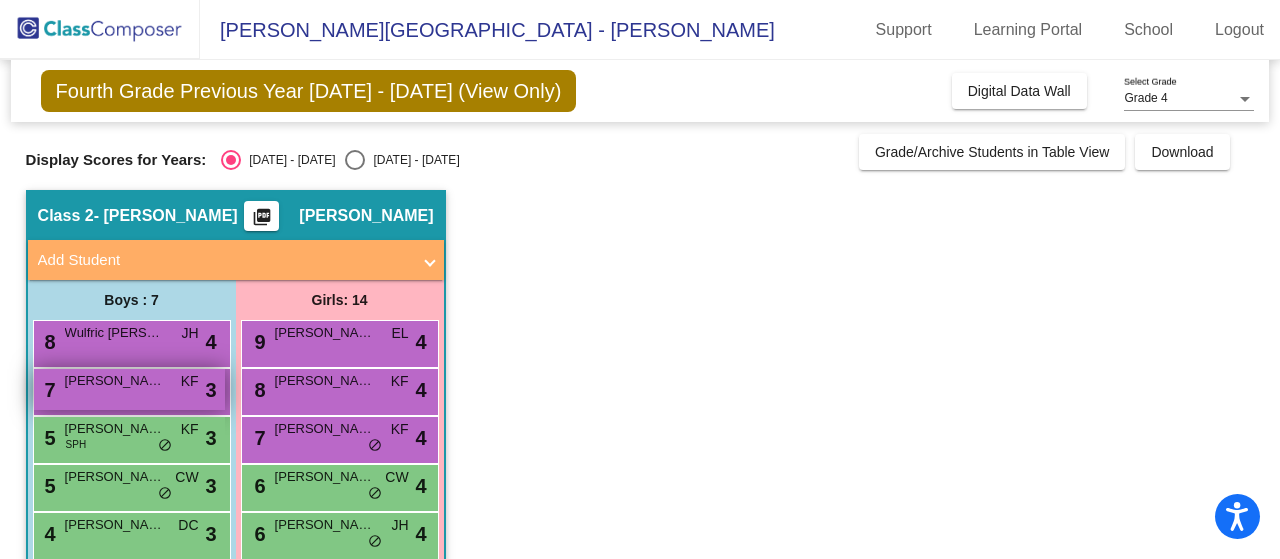 click on "7 PAXTON BEISLER KF lock do_not_disturb_alt 3" at bounding box center (129, 389) 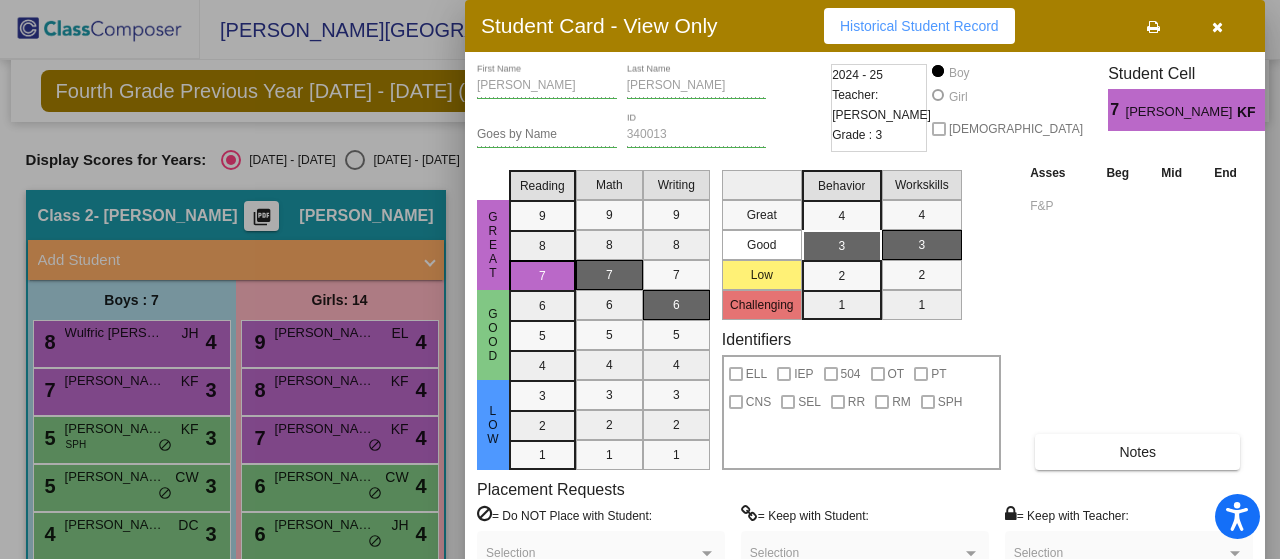 drag, startPoint x: 1272, startPoint y: 113, endPoint x: 1272, endPoint y: 125, distance: 12 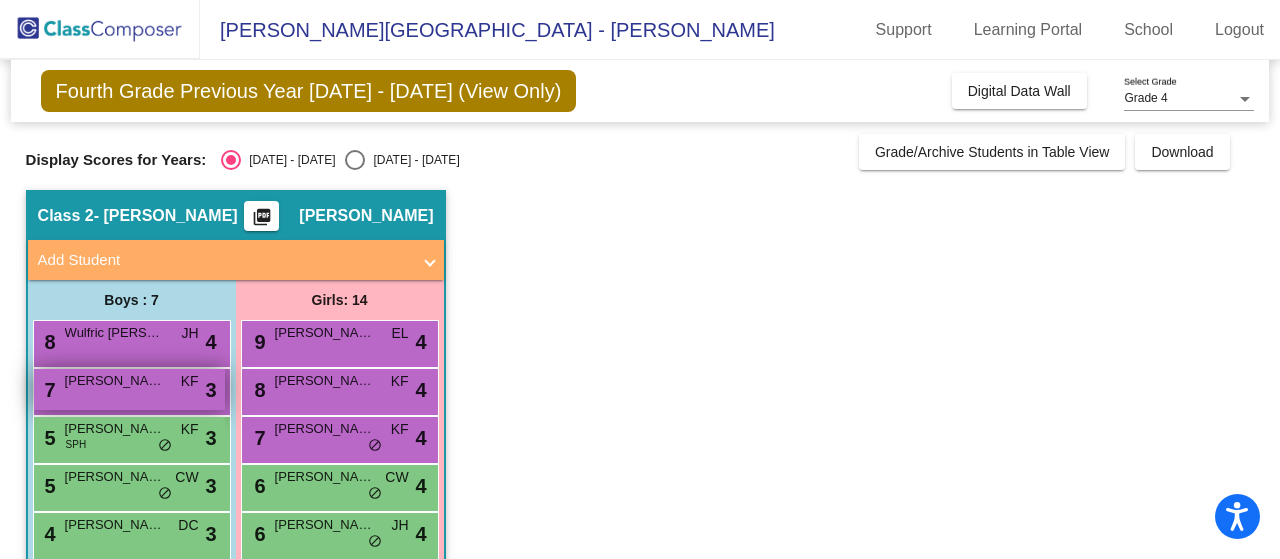 click on "PAXTON BEISLER" at bounding box center [115, 381] 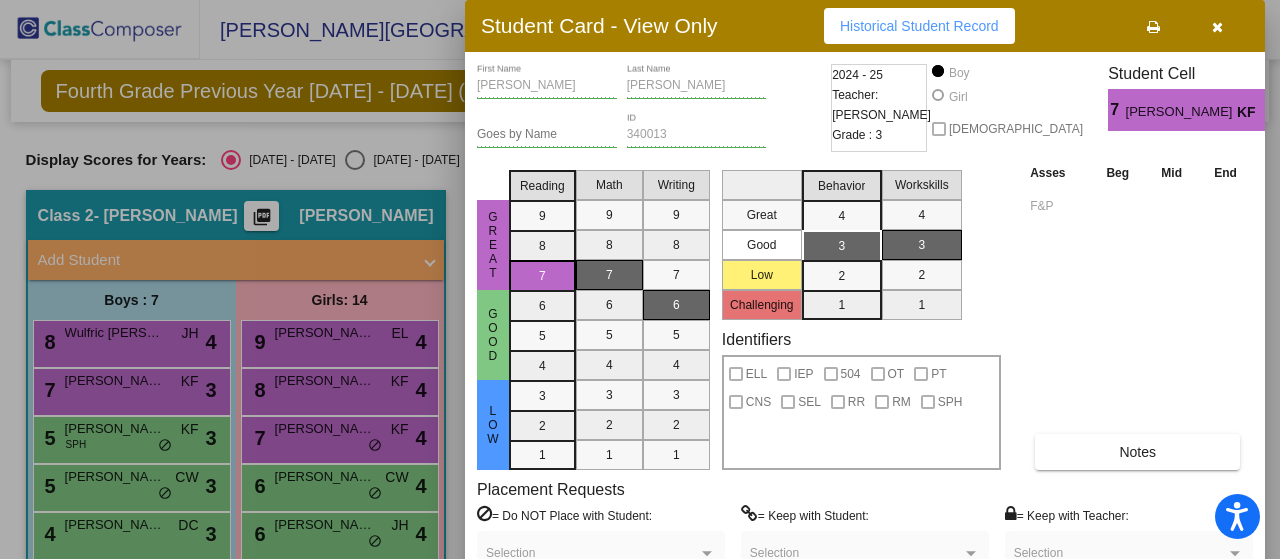 click on "Historical Student Record" at bounding box center [919, 26] 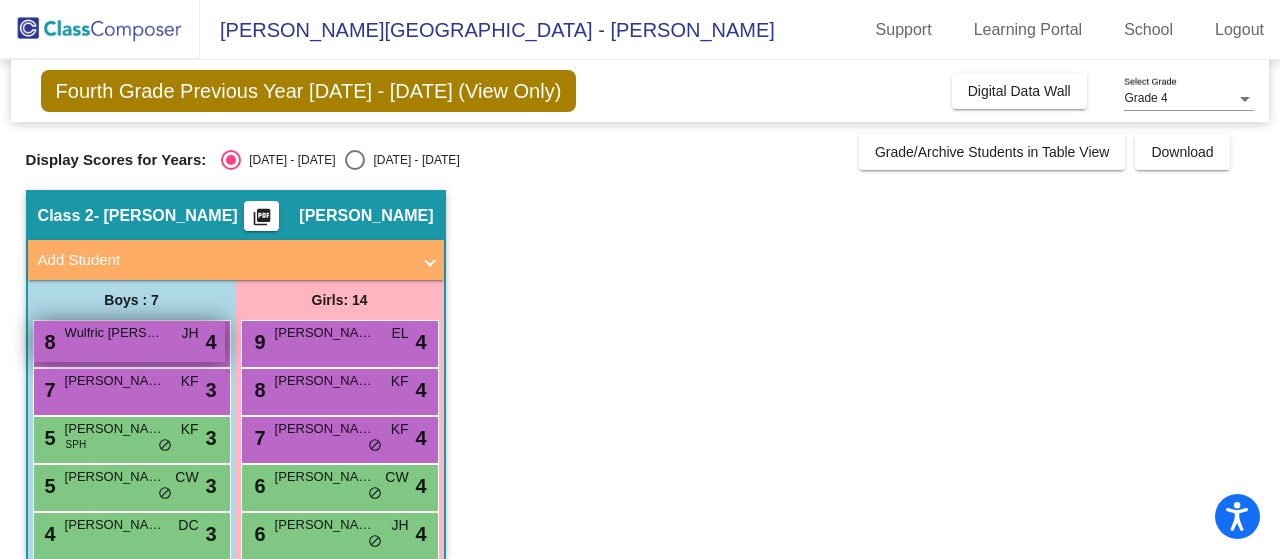 click on "Wulfric Mesick" at bounding box center (115, 333) 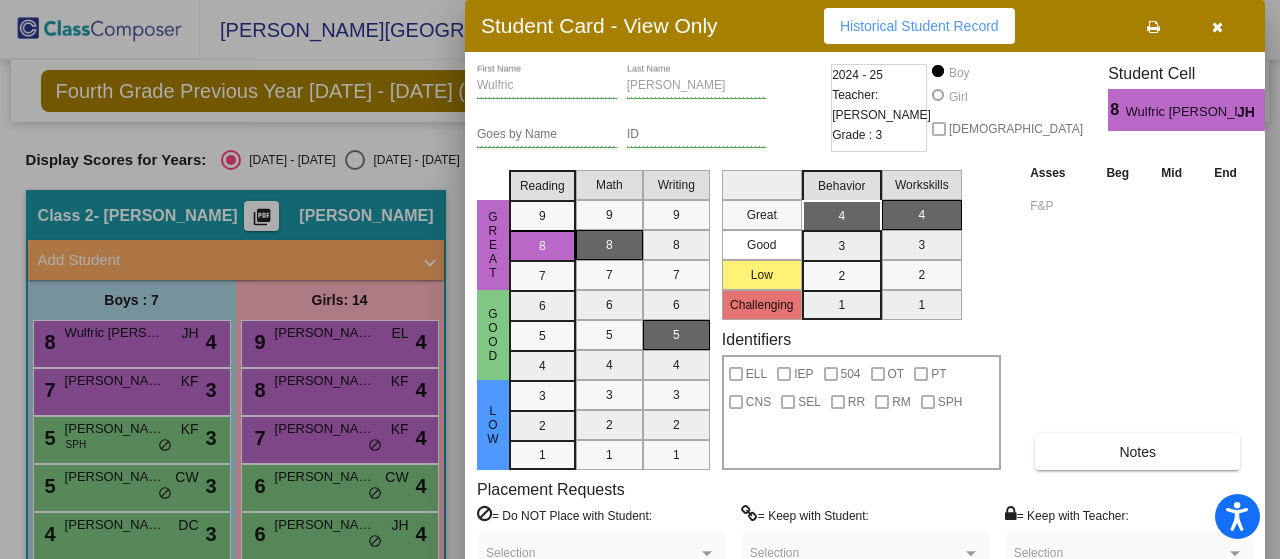 click on "Historical Student Record" at bounding box center [919, 26] 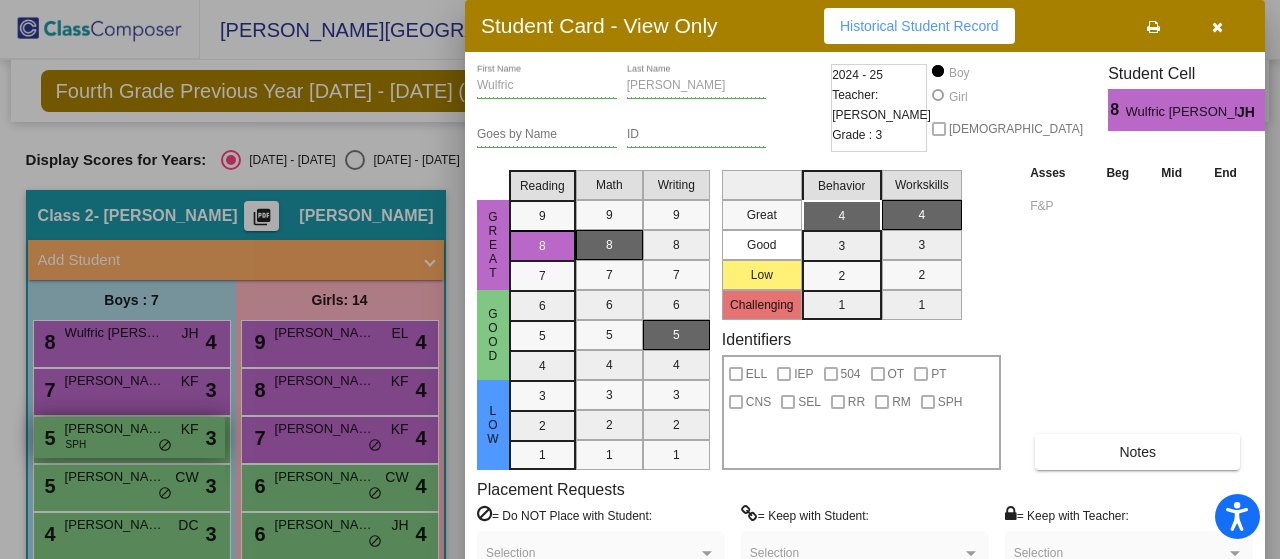 click at bounding box center (640, 279) 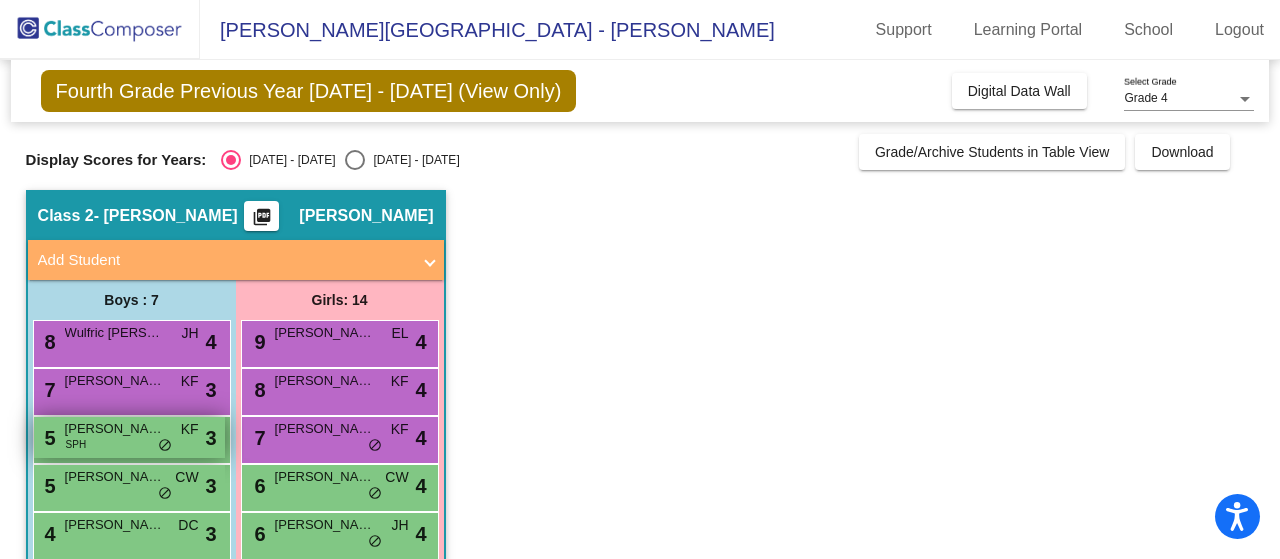 click on "5 JAXON STANTON SPH KF lock do_not_disturb_alt 3" at bounding box center [129, 437] 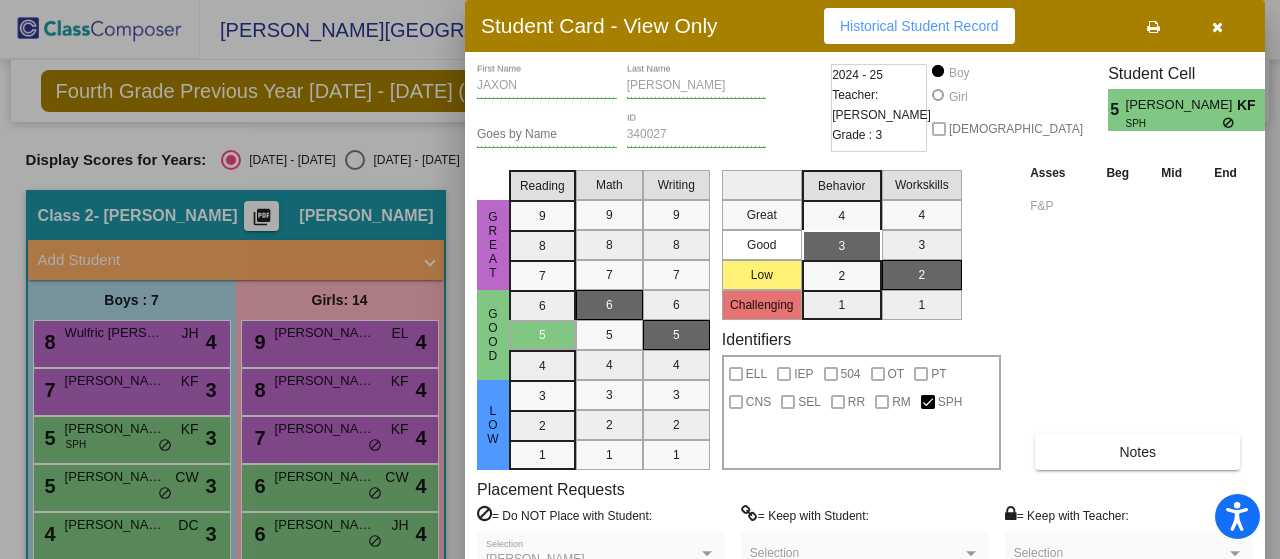 drag, startPoint x: 1274, startPoint y: 76, endPoint x: 1271, endPoint y: 136, distance: 60.074955 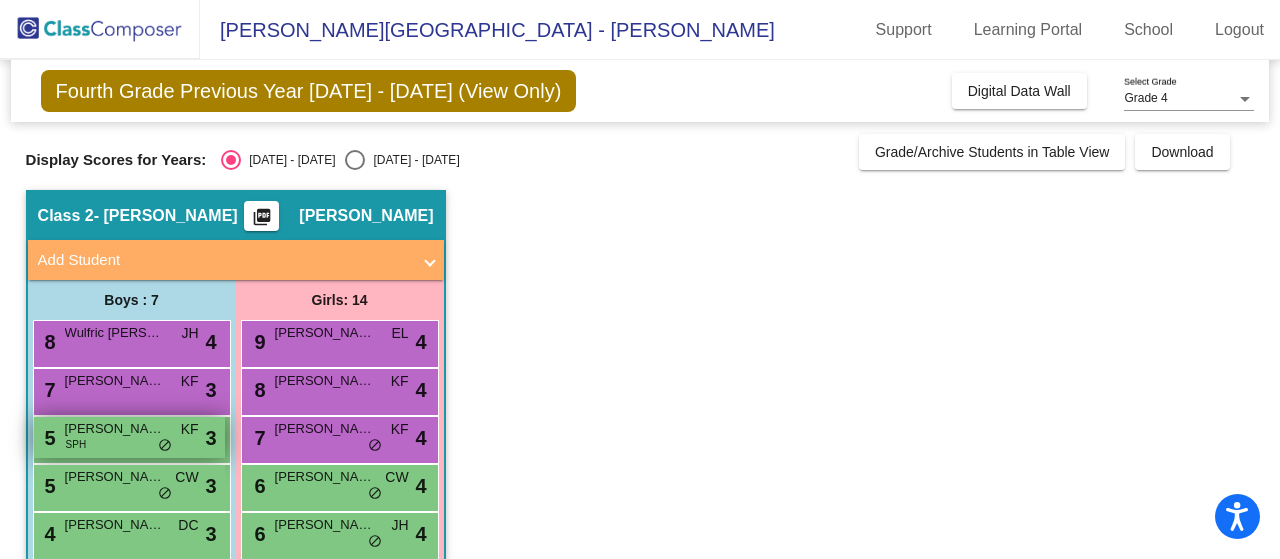 click on "5 JAXON STANTON SPH KF lock do_not_disturb_alt 3" at bounding box center [129, 437] 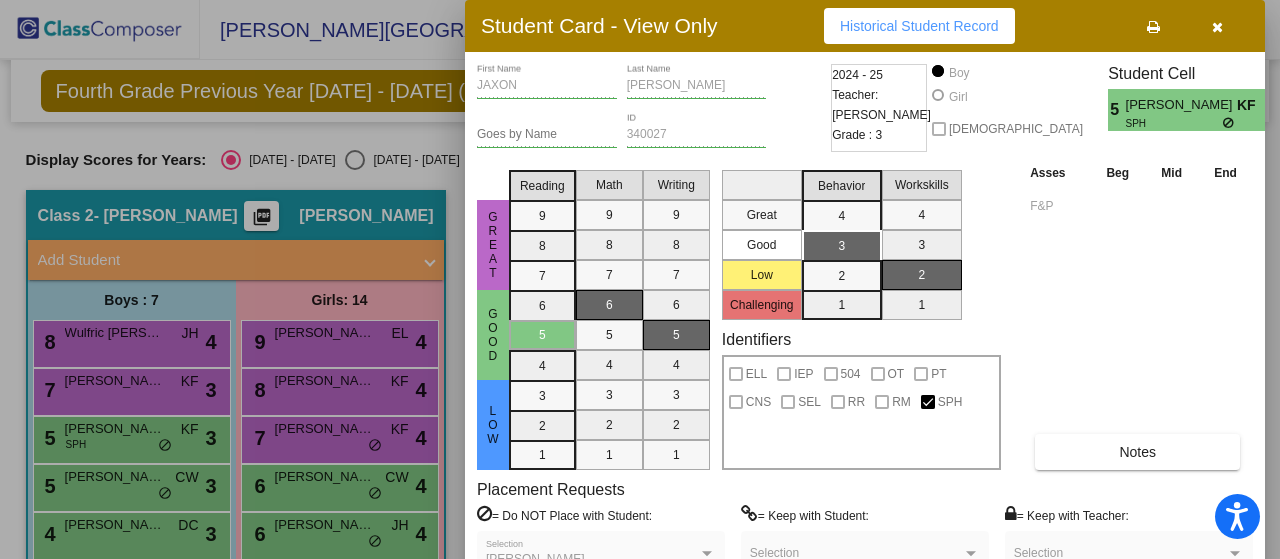 drag, startPoint x: 1277, startPoint y: 246, endPoint x: 1276, endPoint y: 331, distance: 85.00588 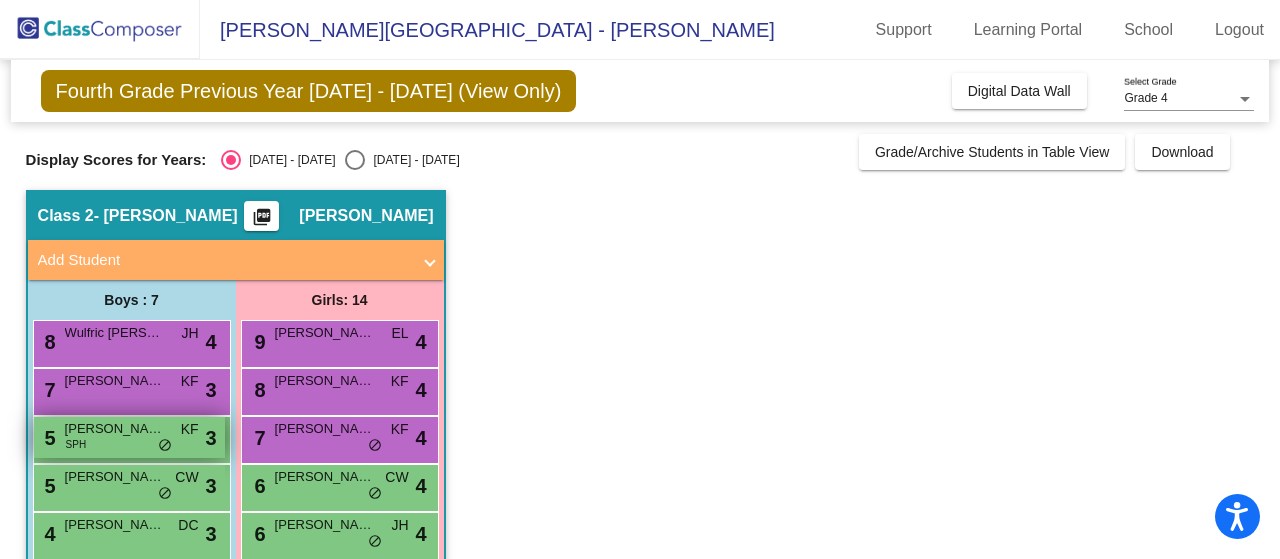 click on "5 JAXON STANTON SPH KF lock do_not_disturb_alt 3" at bounding box center (129, 437) 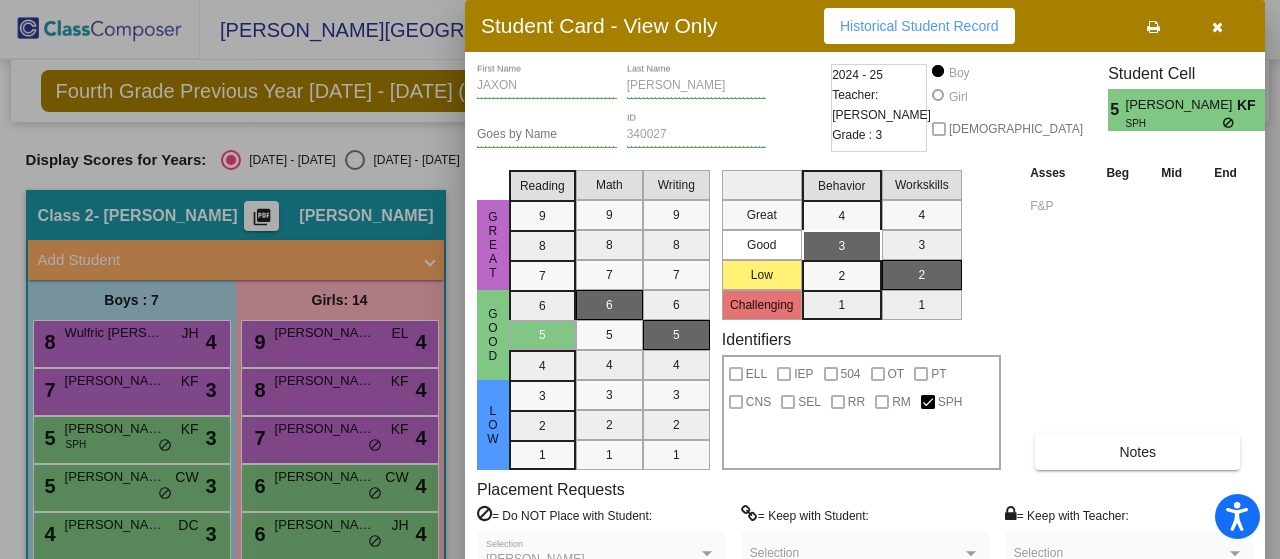click on "Historical Student Record" at bounding box center (919, 26) 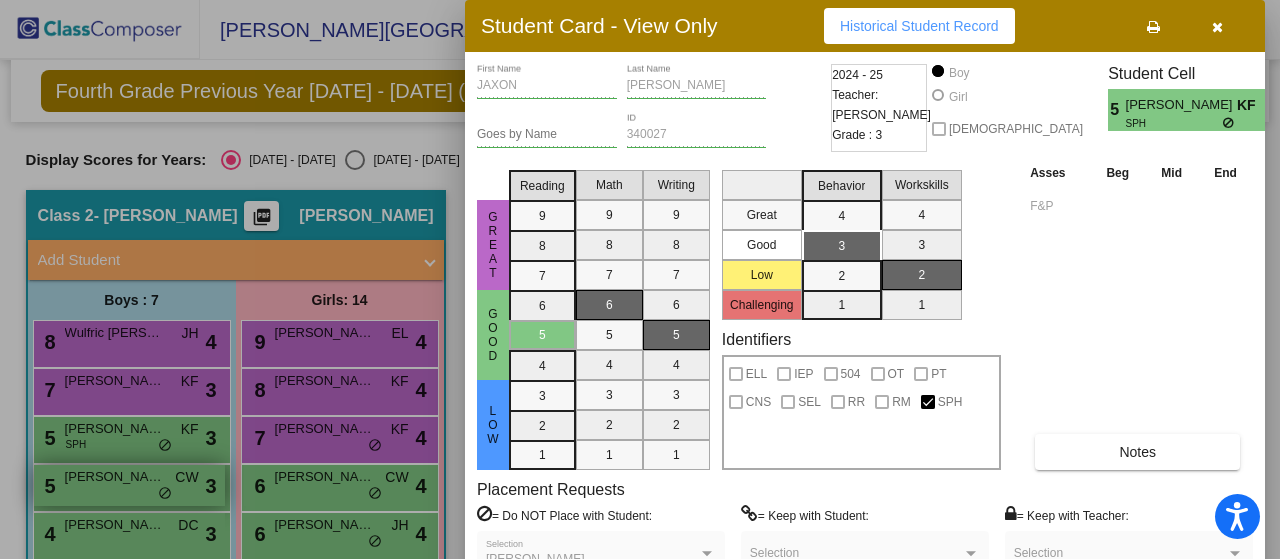 click at bounding box center [640, 279] 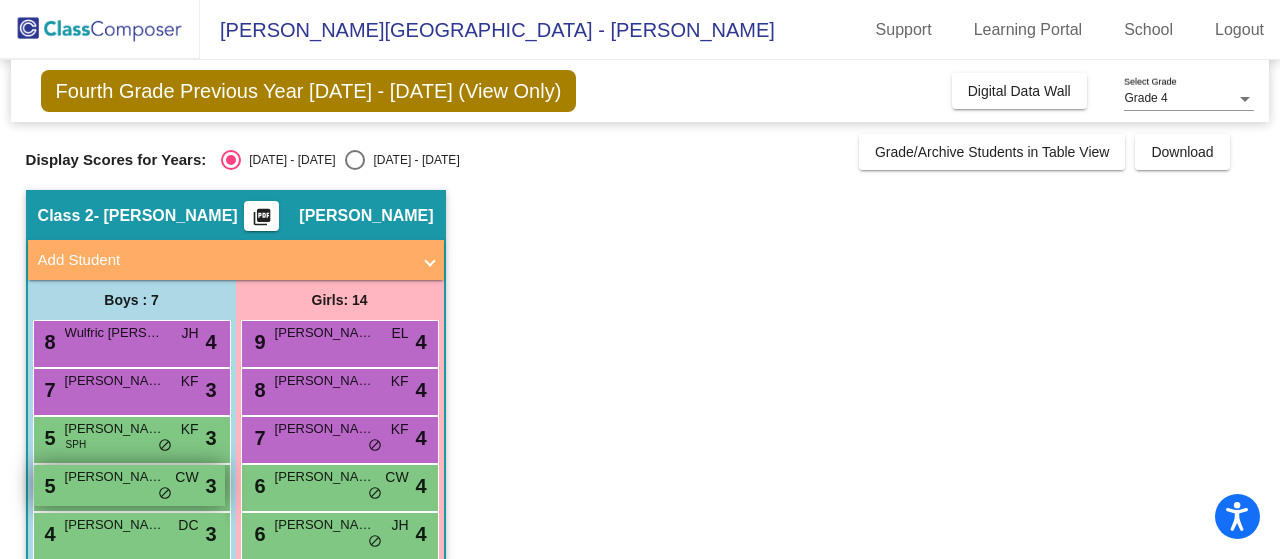 click on "5 Kyser Butler CW lock do_not_disturb_alt 3" at bounding box center [129, 485] 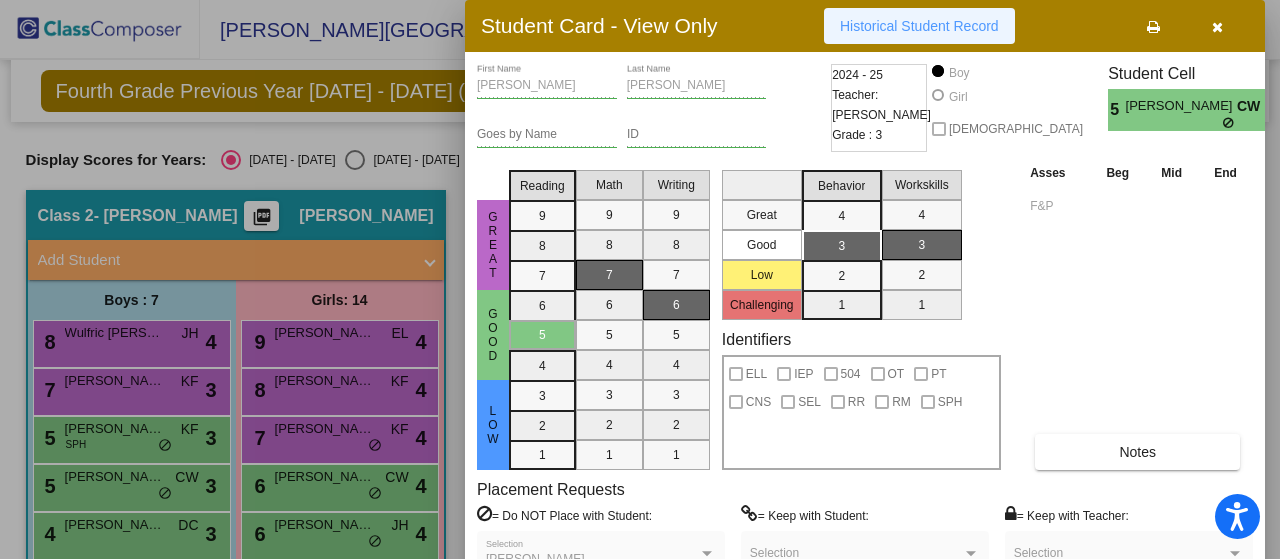 click on "Historical Student Record" at bounding box center [919, 26] 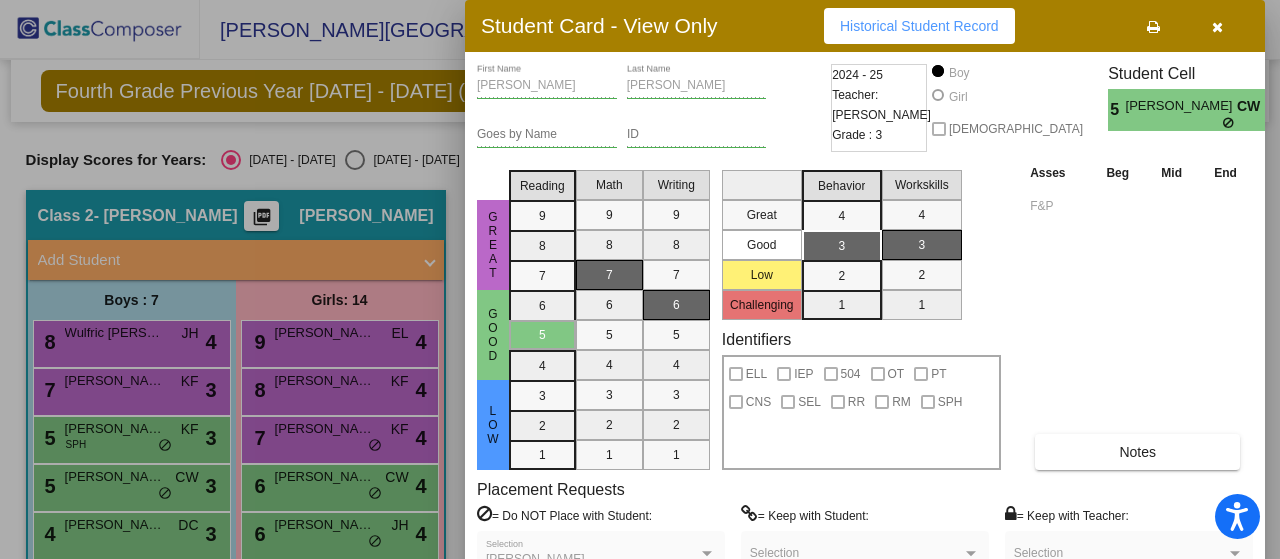 drag, startPoint x: 1268, startPoint y: 167, endPoint x: 1278, endPoint y: 293, distance: 126.3962 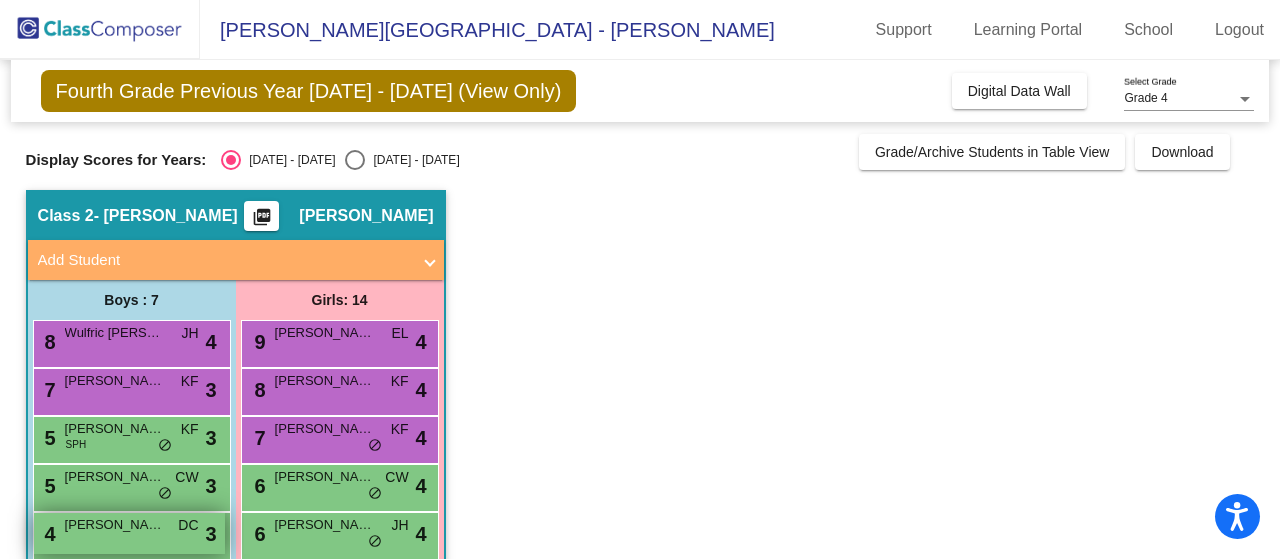 click on "Hunter Gray" at bounding box center [115, 525] 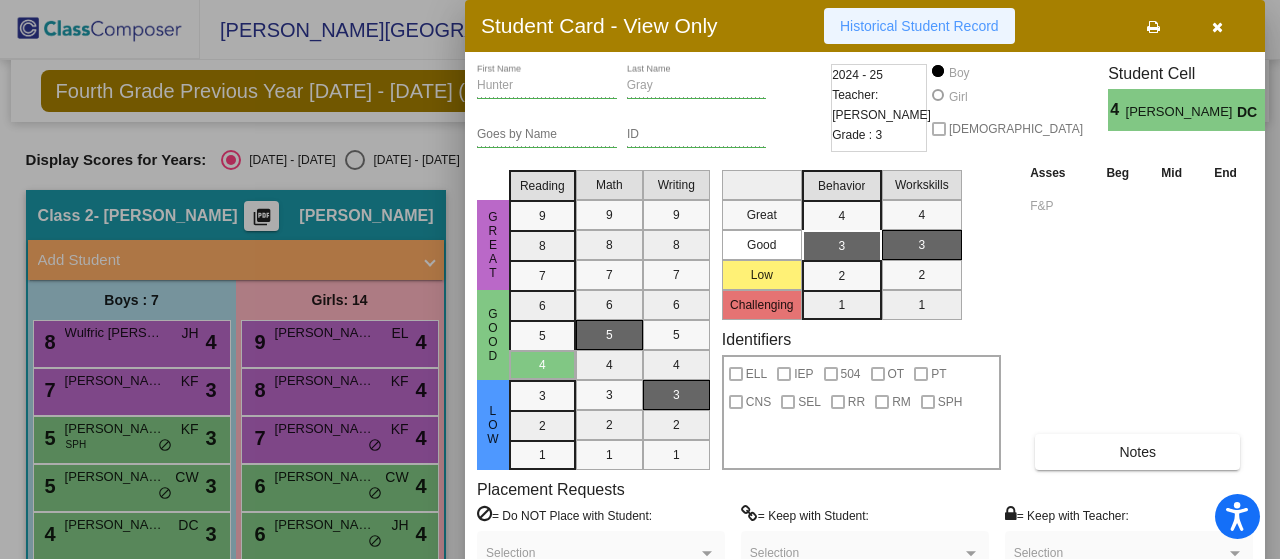 click on "Historical Student Record" at bounding box center [919, 26] 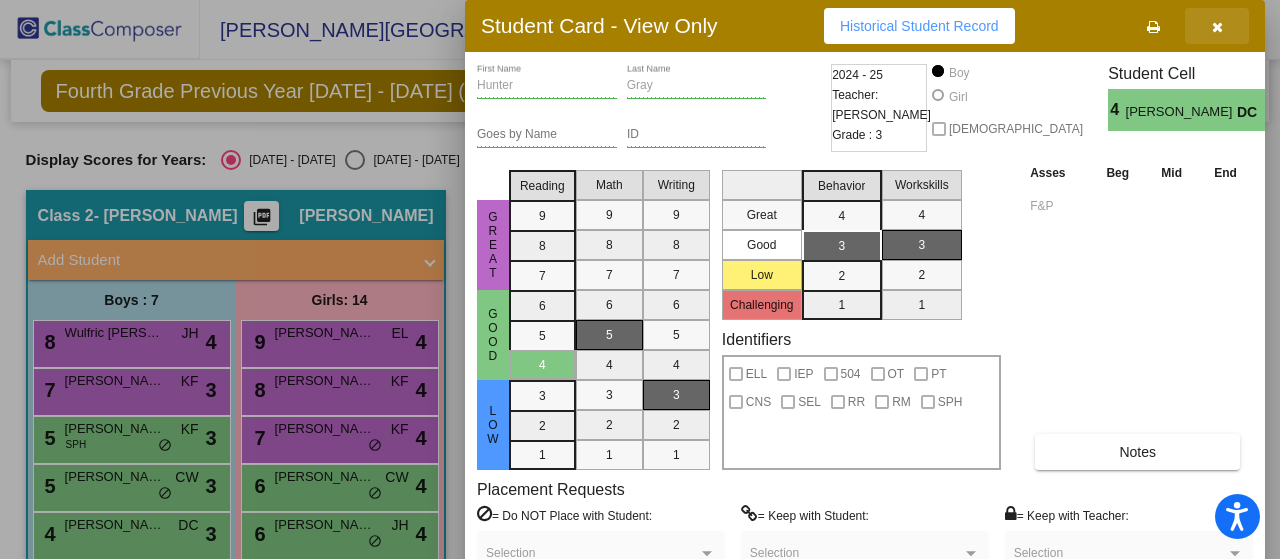 click at bounding box center [1217, 27] 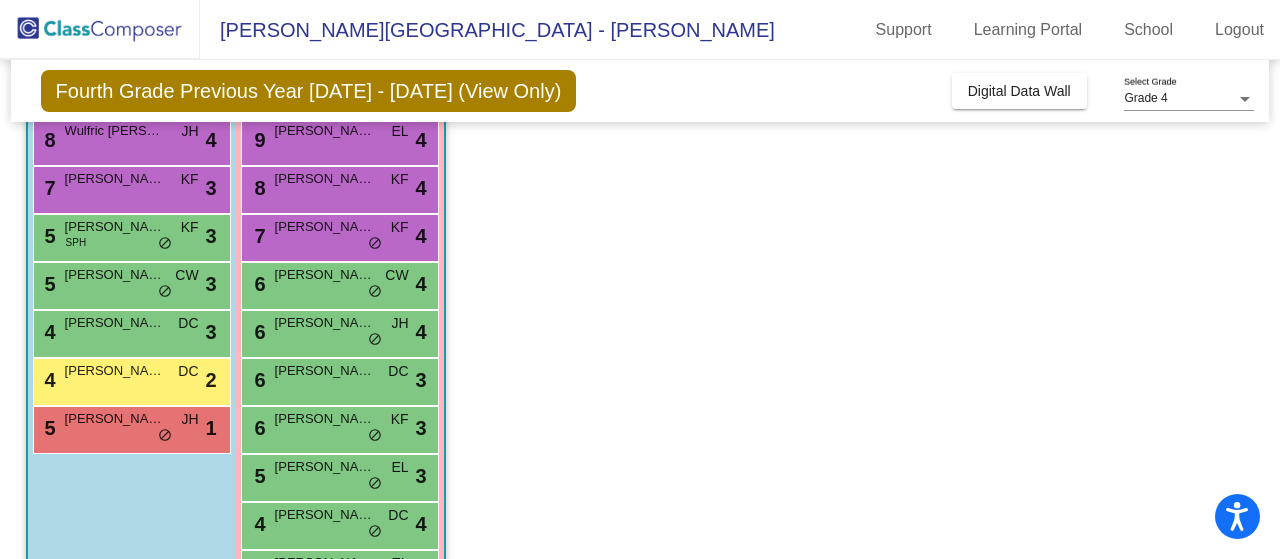 scroll, scrollTop: 203, scrollLeft: 0, axis: vertical 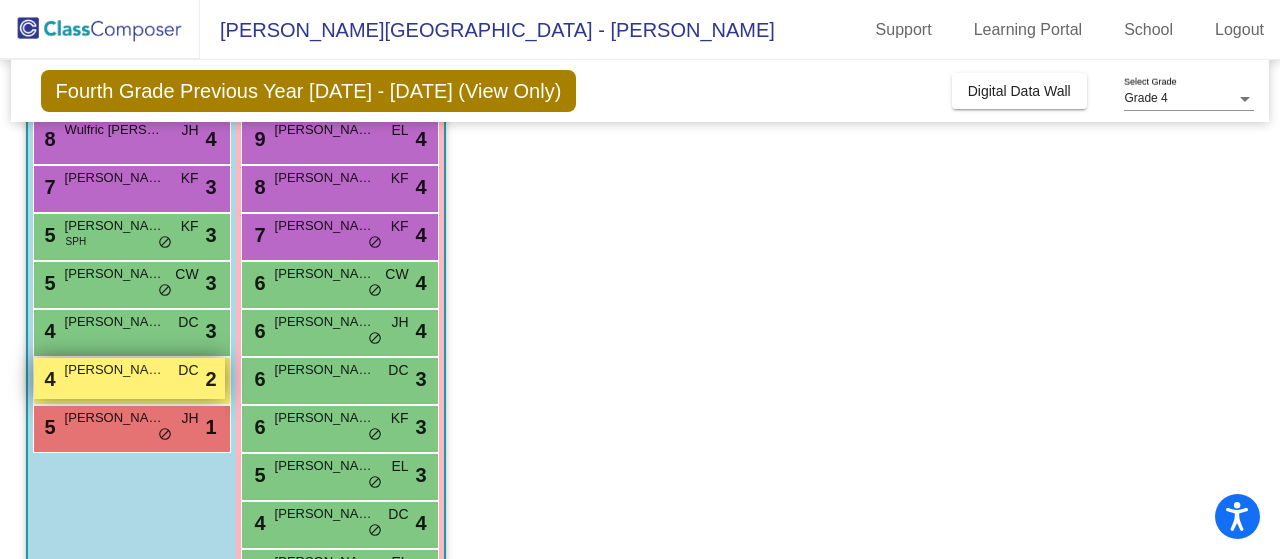 click on "4 COLTON HURLEY DC lock do_not_disturb_alt 2" at bounding box center [129, 378] 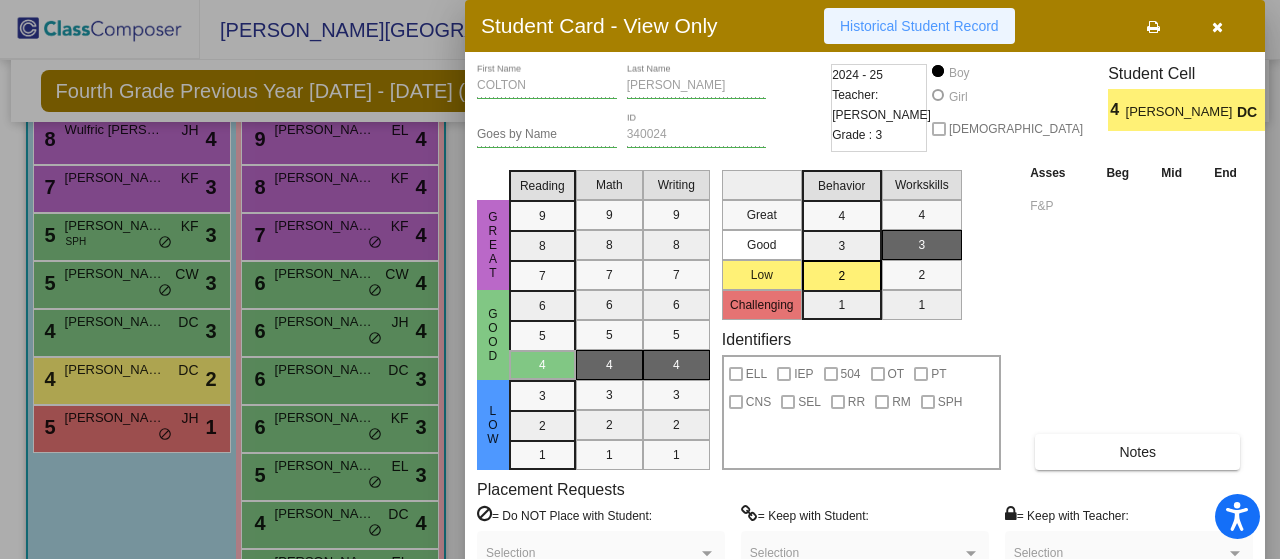 click on "Historical Student Record" at bounding box center [919, 26] 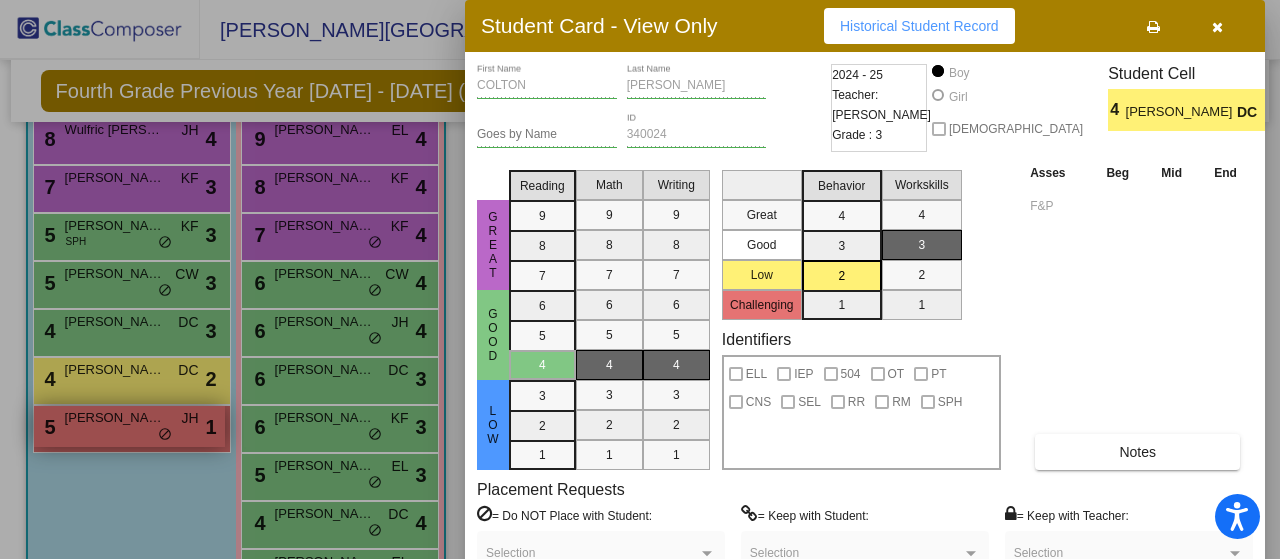 click at bounding box center (640, 279) 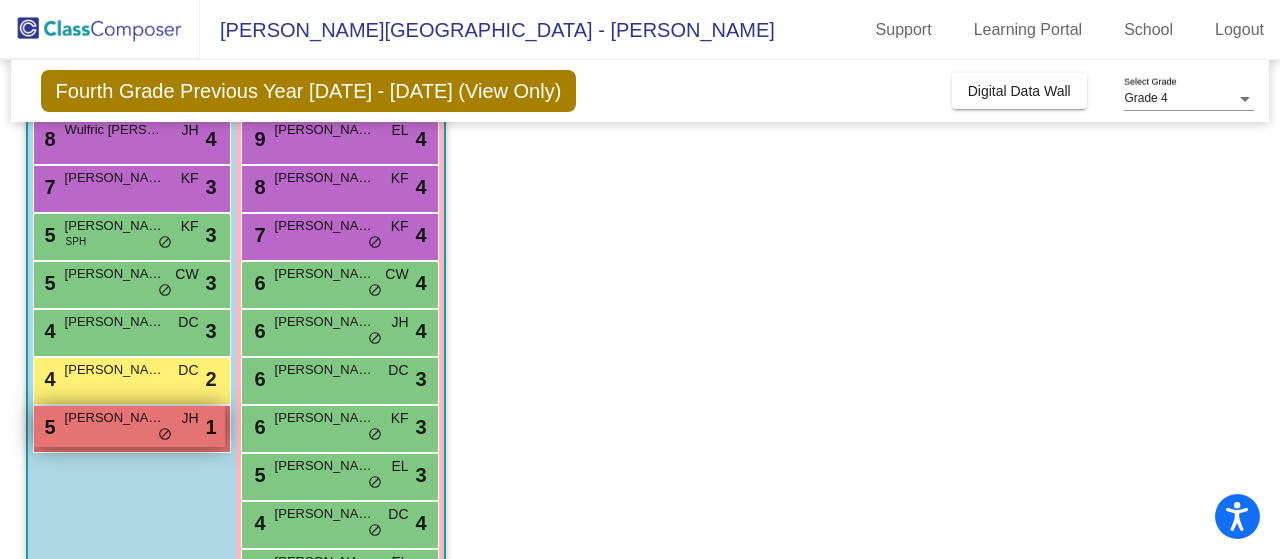 click on "KARSON VANSCHAICK" at bounding box center (115, 418) 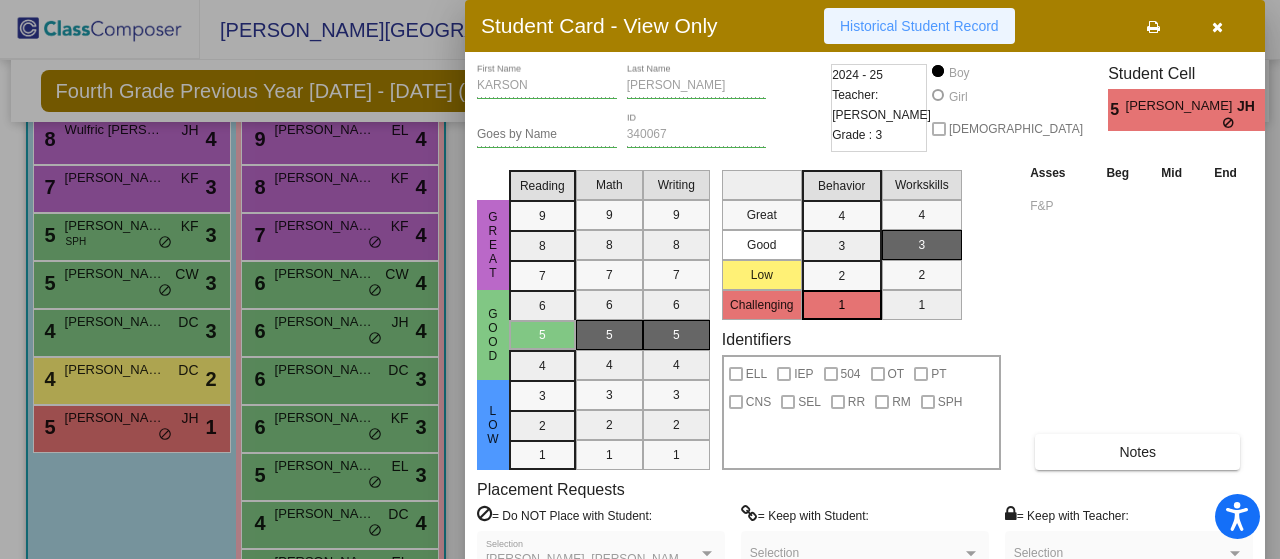 click on "Historical Student Record" at bounding box center (919, 26) 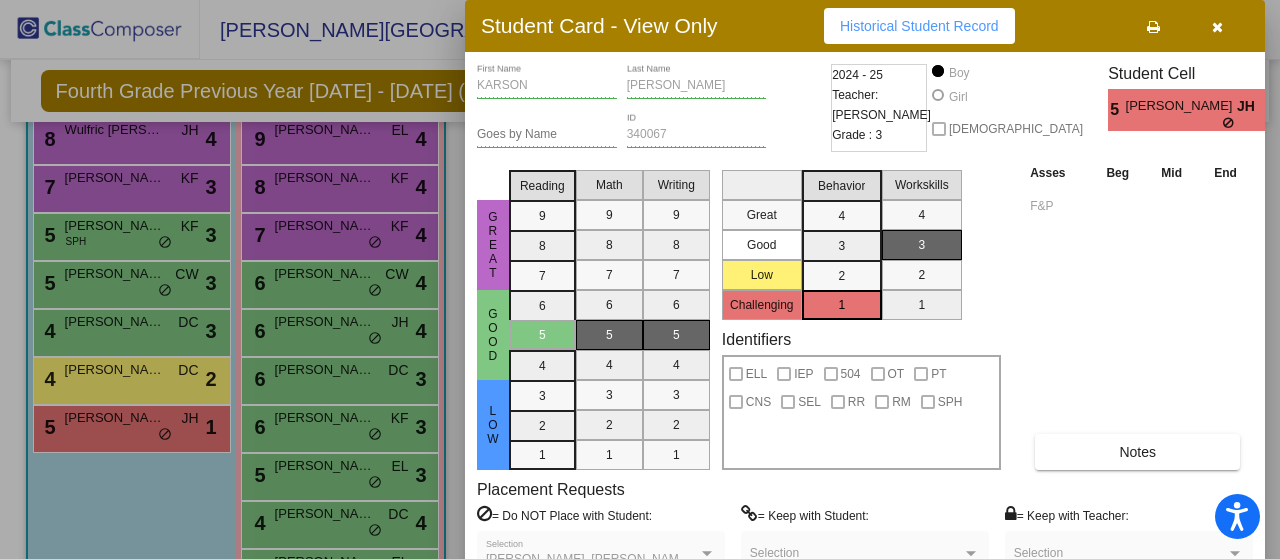 click at bounding box center [640, 279] 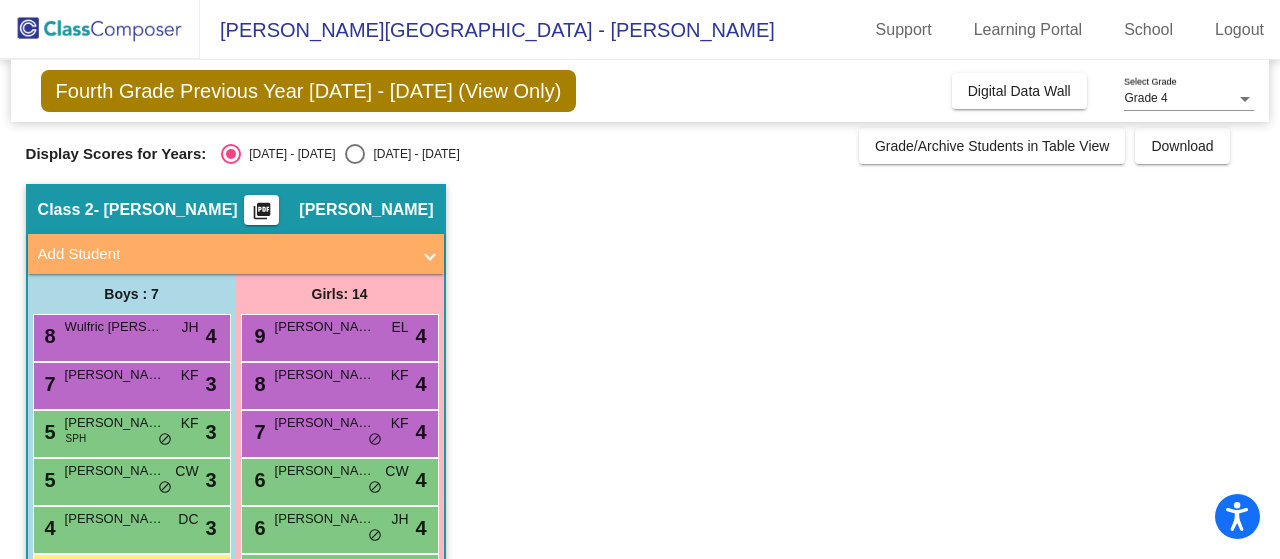 scroll, scrollTop: 0, scrollLeft: 0, axis: both 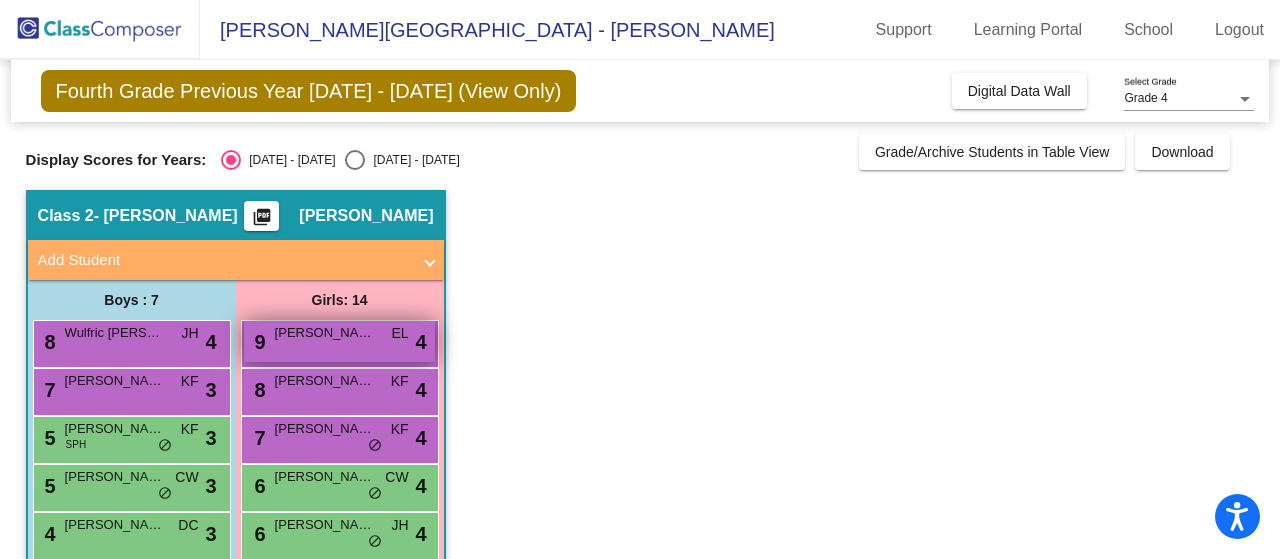 click on "Sylvie Siemion" at bounding box center [325, 333] 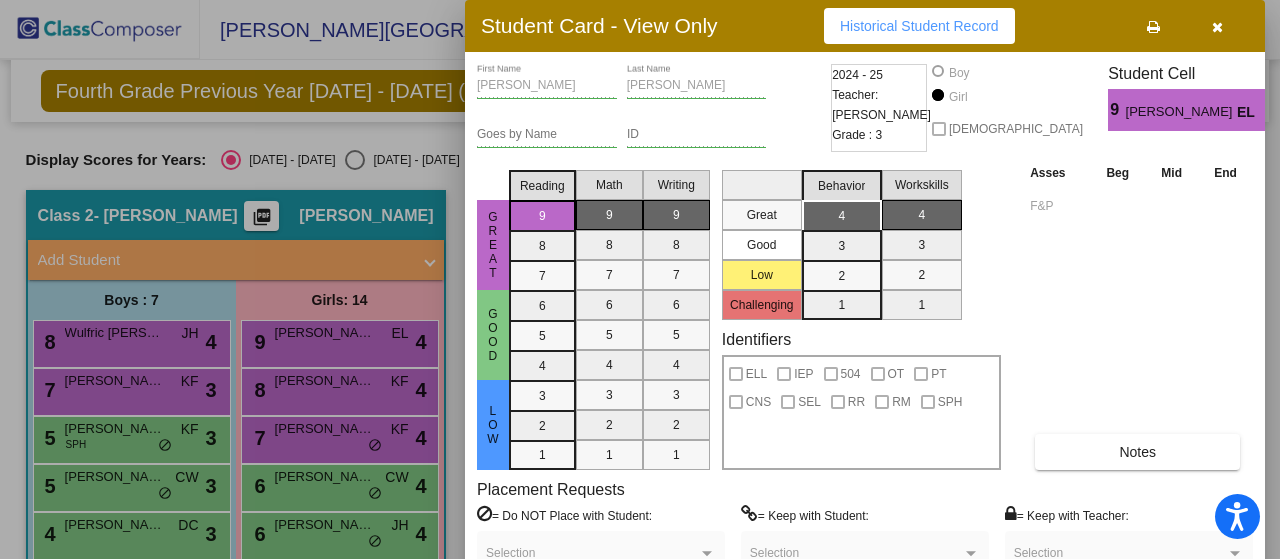 drag, startPoint x: 1278, startPoint y: 209, endPoint x: 1260, endPoint y: 353, distance: 145.12064 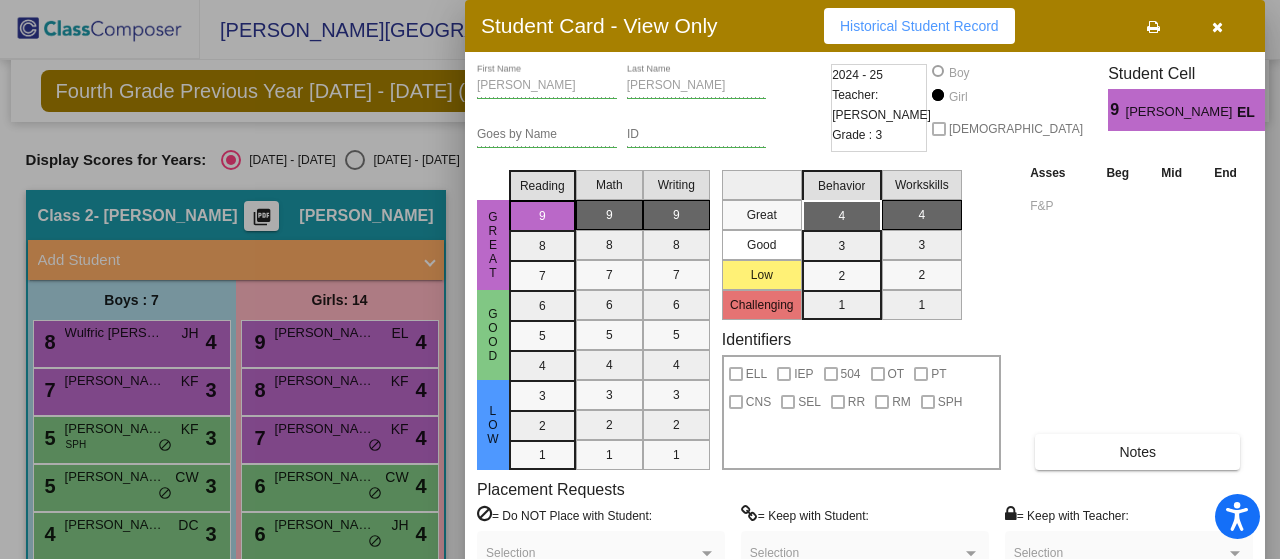 click on "Historical Student Record" at bounding box center [919, 26] 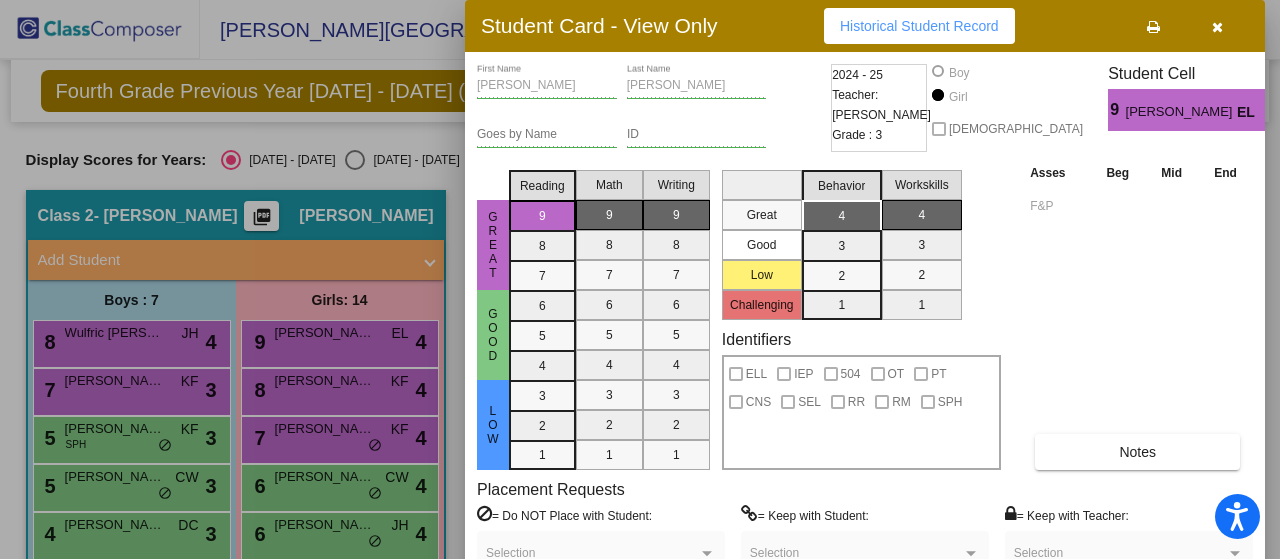 click at bounding box center (640, 279) 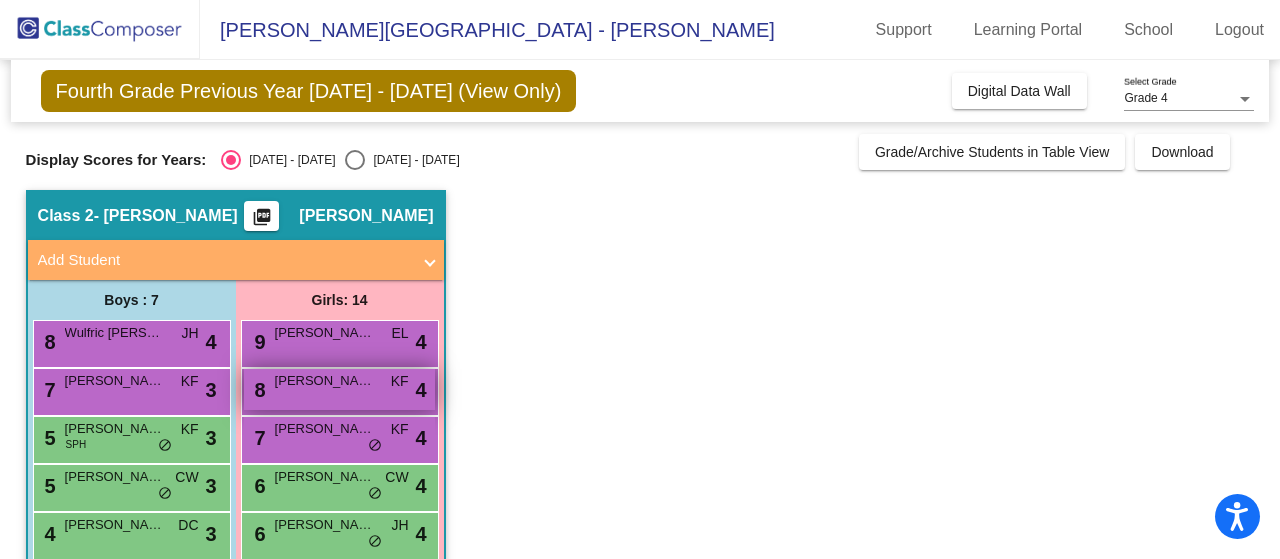 click on "8 ALIYAH KYME KF lock do_not_disturb_alt 4" at bounding box center [339, 389] 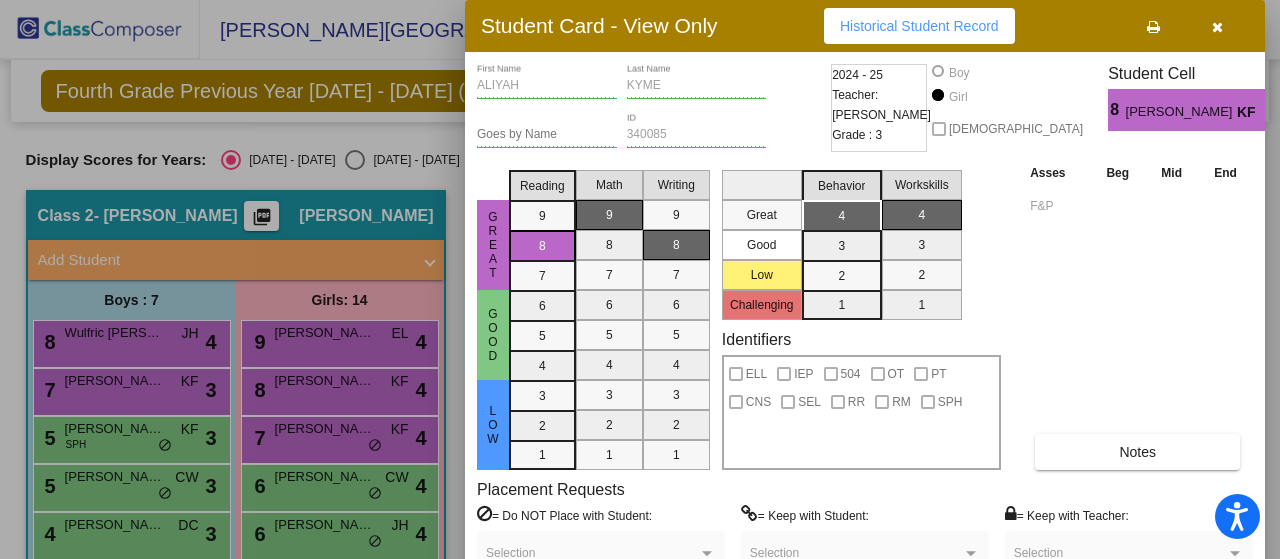 drag, startPoint x: 1275, startPoint y: 75, endPoint x: 1279, endPoint y: 170, distance: 95.084175 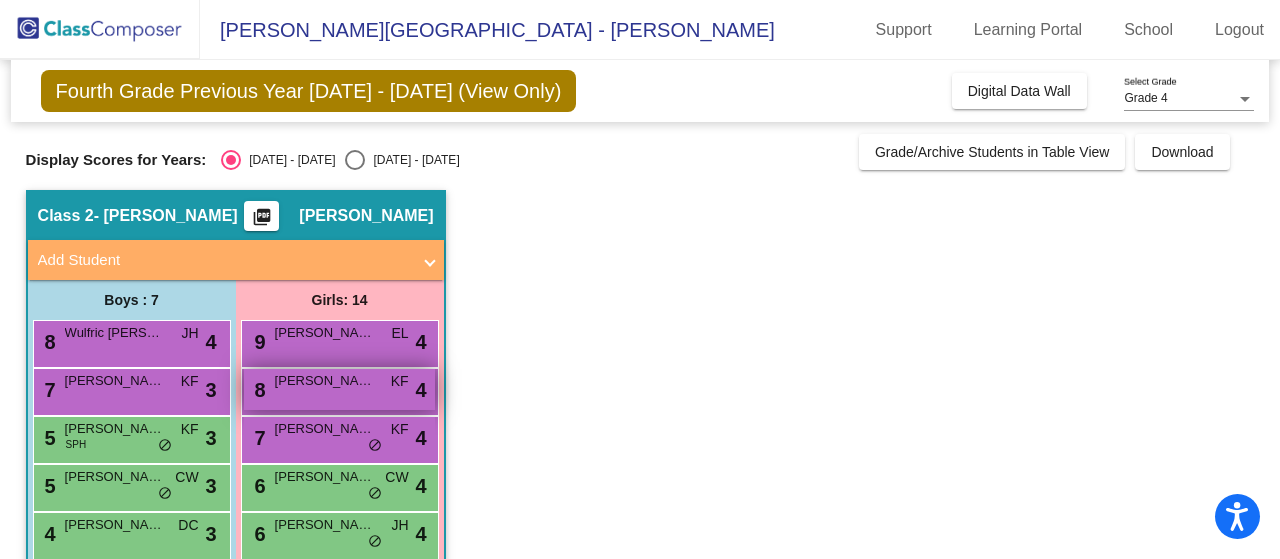 click on "ALIYAH KYME" at bounding box center (325, 381) 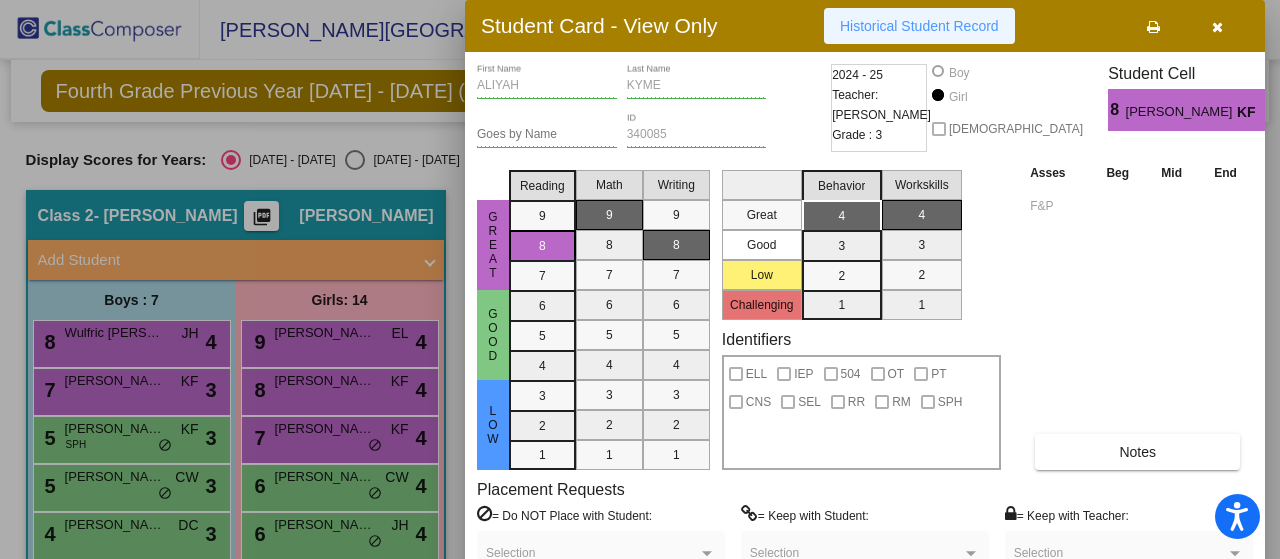 click on "Historical Student Record" at bounding box center (919, 26) 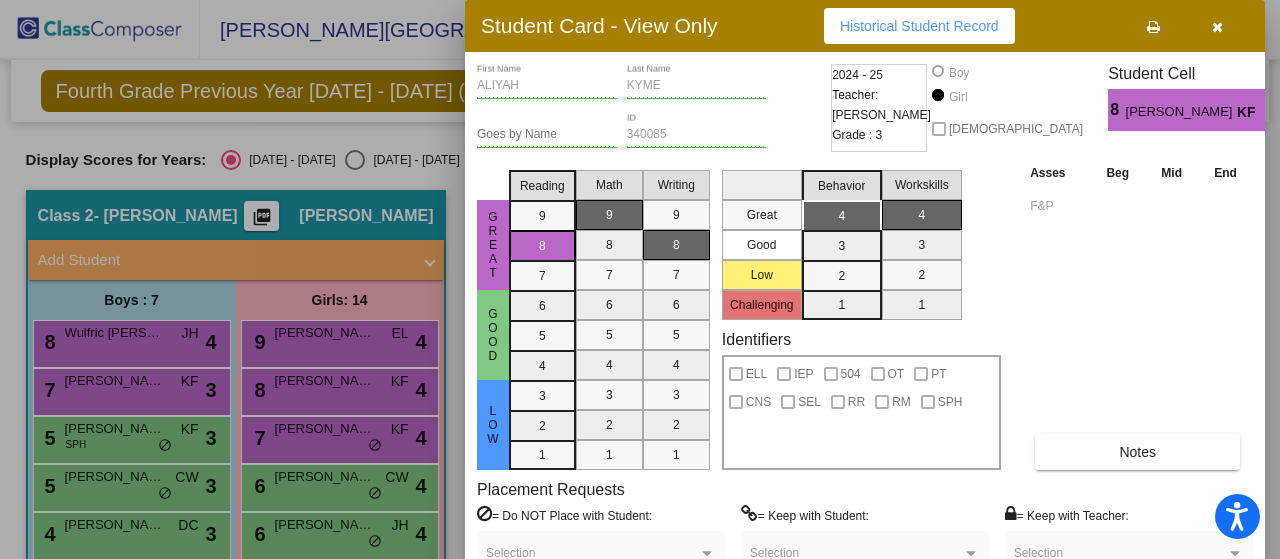 click at bounding box center (1217, 27) 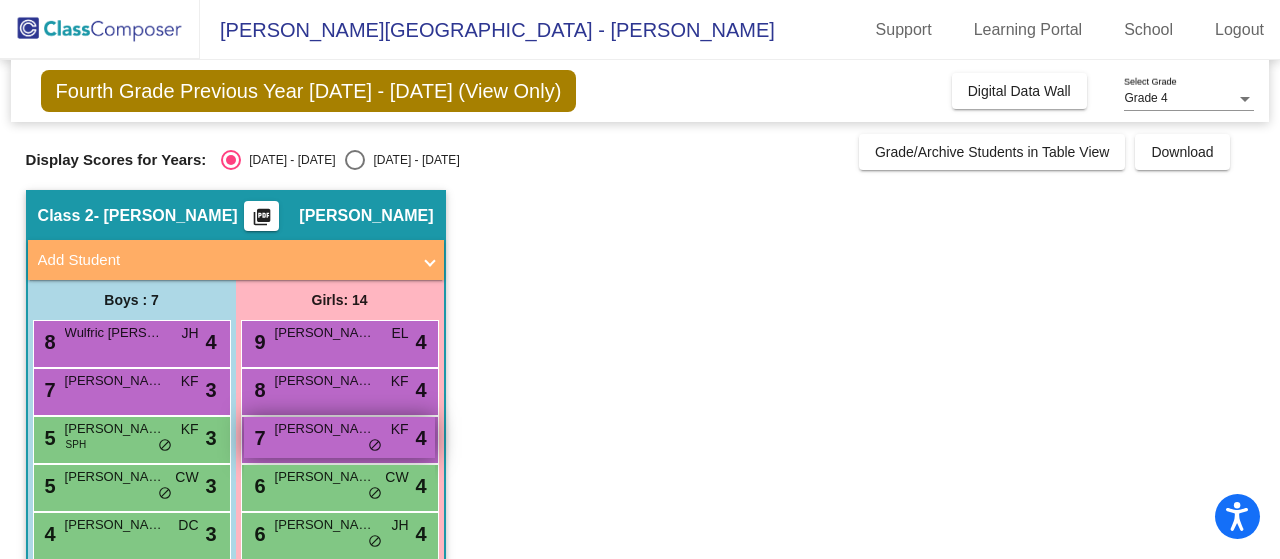 click on "7 BAILEY KOELBL KF lock do_not_disturb_alt 4" at bounding box center (339, 437) 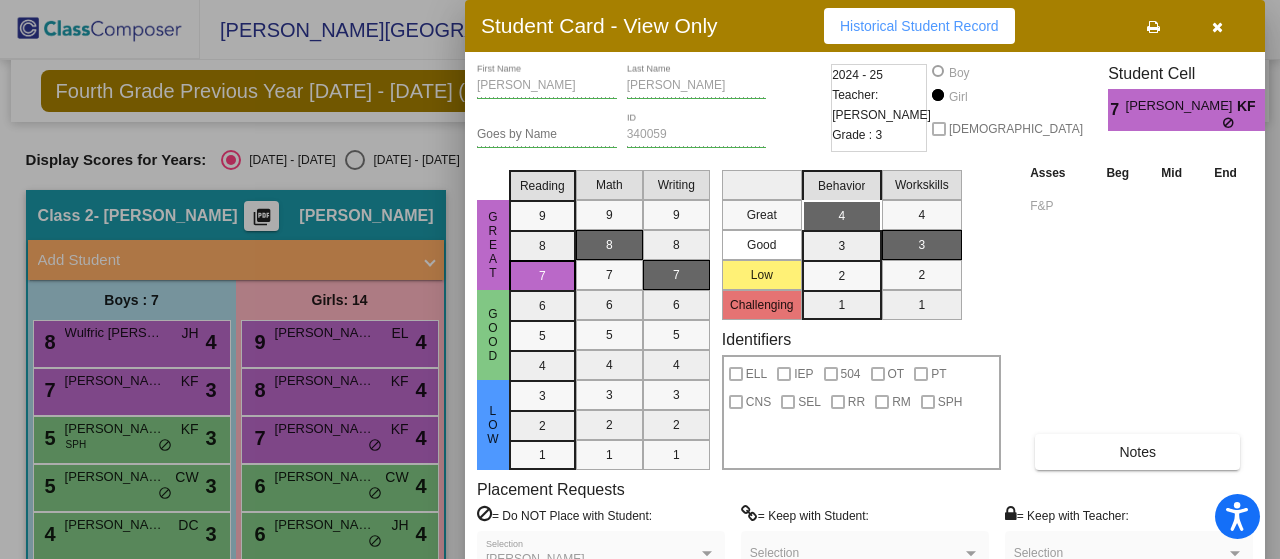 click on "Historical Student Record" at bounding box center [919, 26] 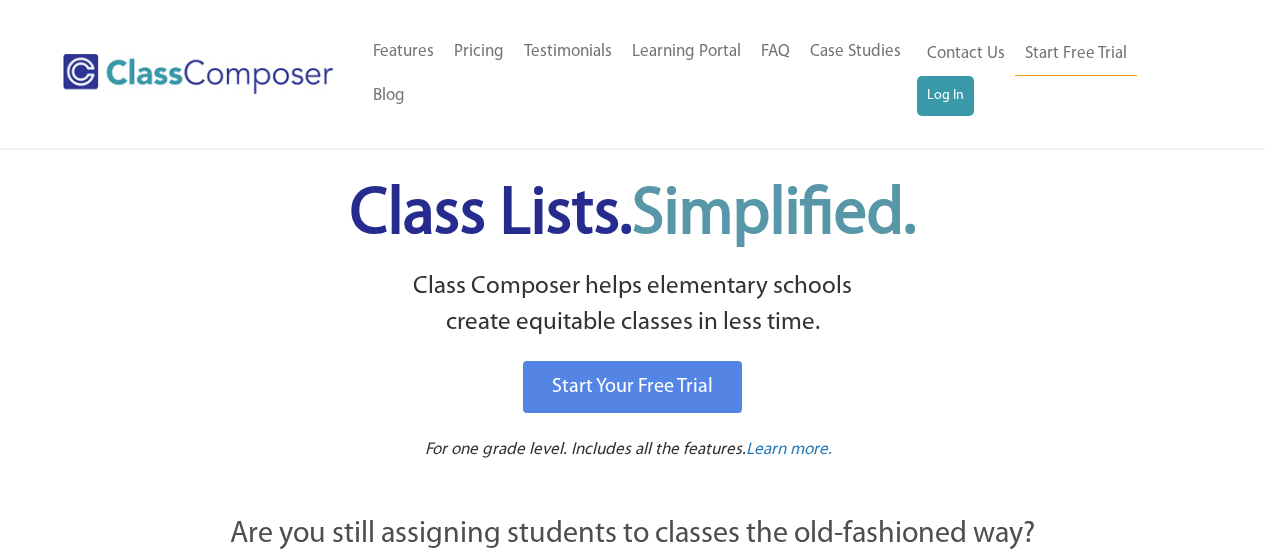 scroll, scrollTop: 0, scrollLeft: 0, axis: both 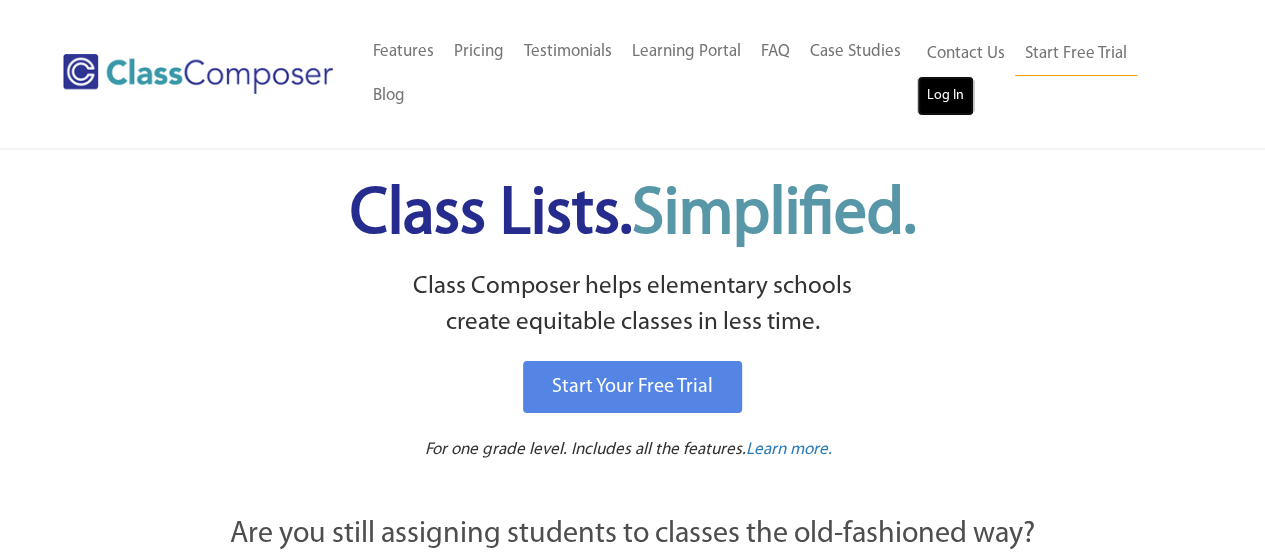 click on "Log In" at bounding box center (945, 96) 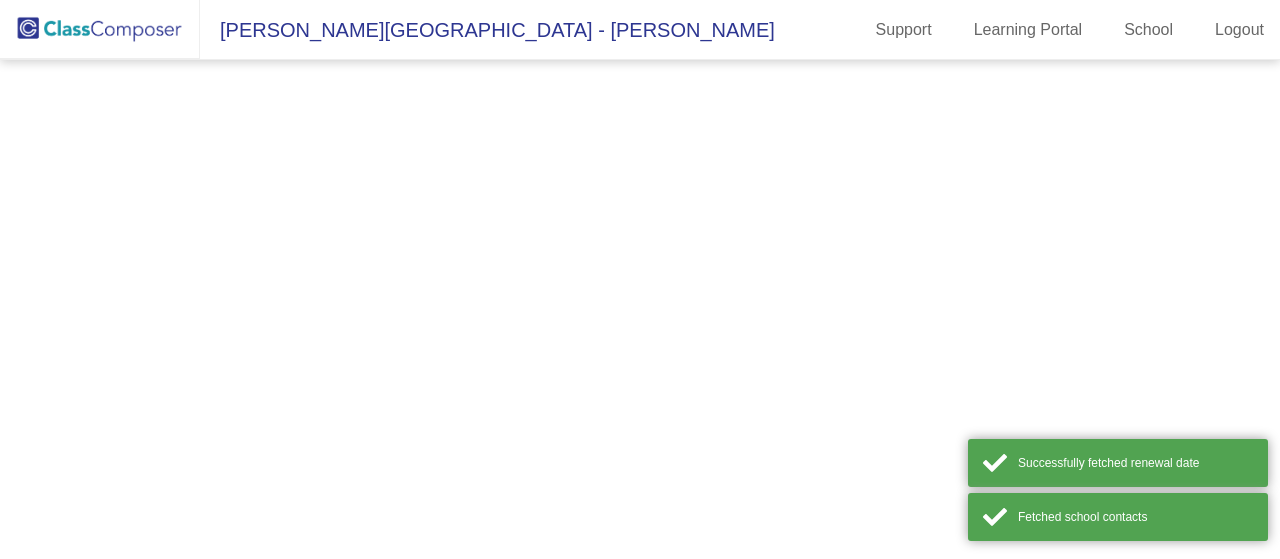 scroll, scrollTop: 0, scrollLeft: 0, axis: both 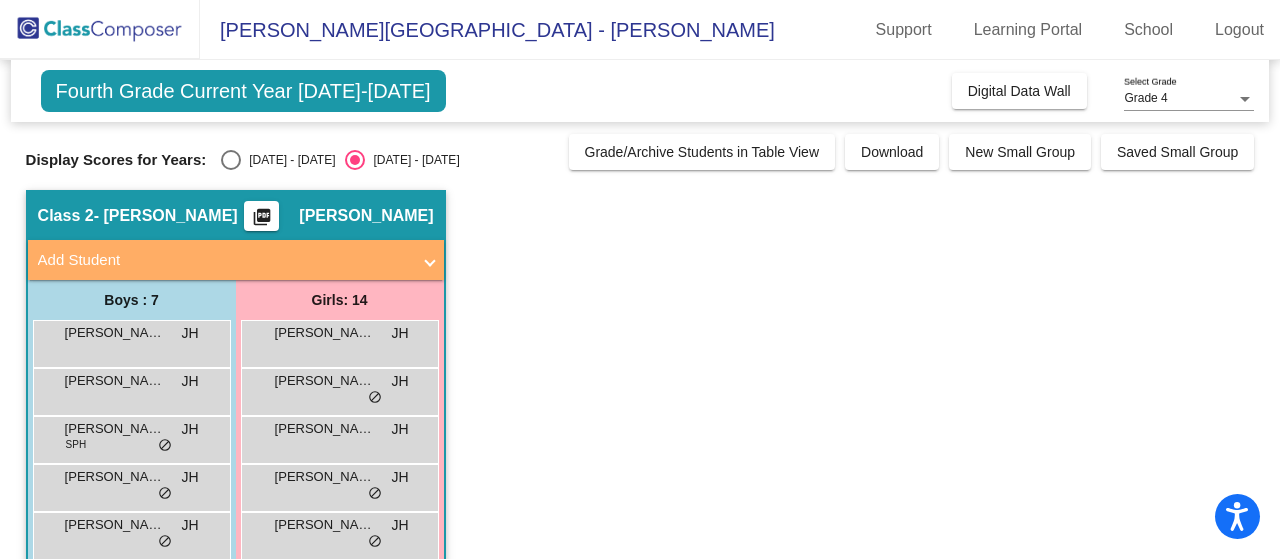 click on "Display Scores for Years:   [DATE] - [DATE]   [DATE] - [DATE]" 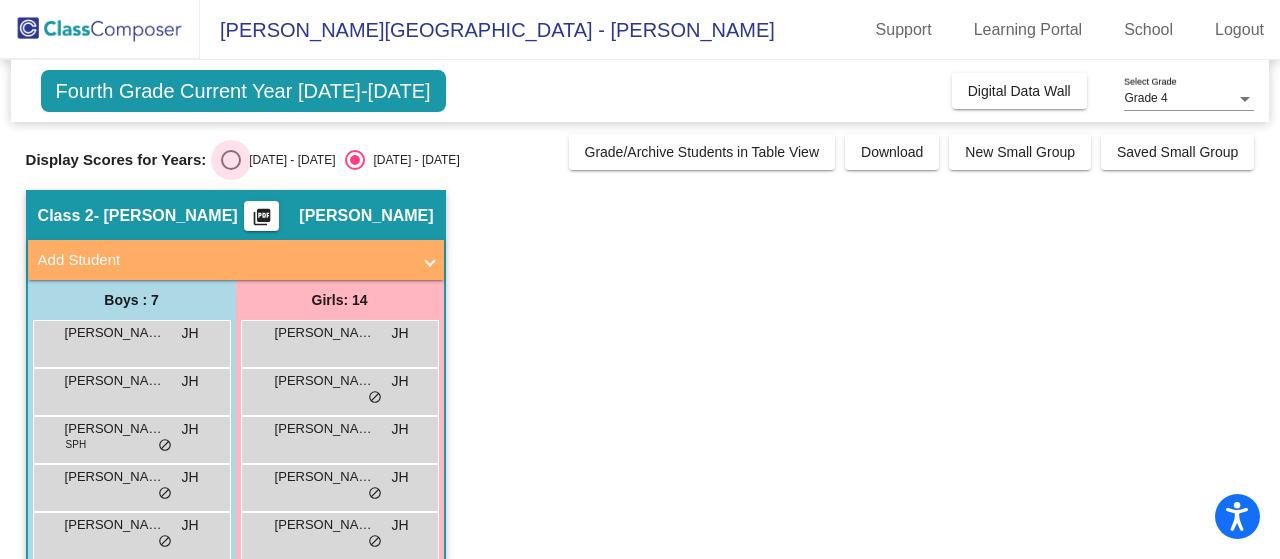 click at bounding box center (231, 160) 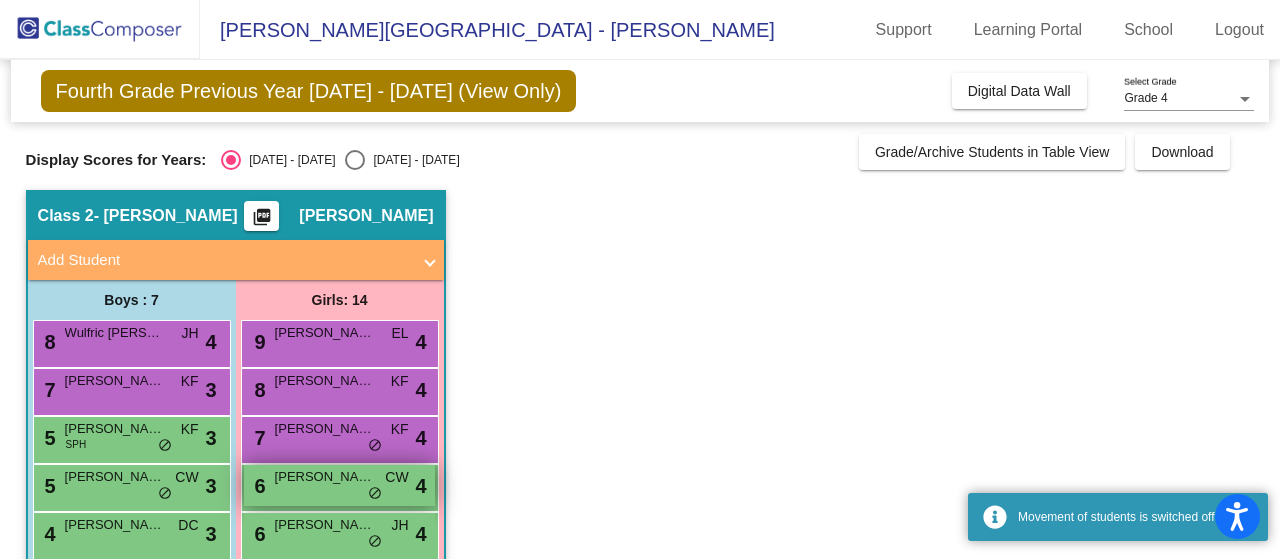 click on "6 Grace Strobeck CW lock do_not_disturb_alt 4" at bounding box center (339, 485) 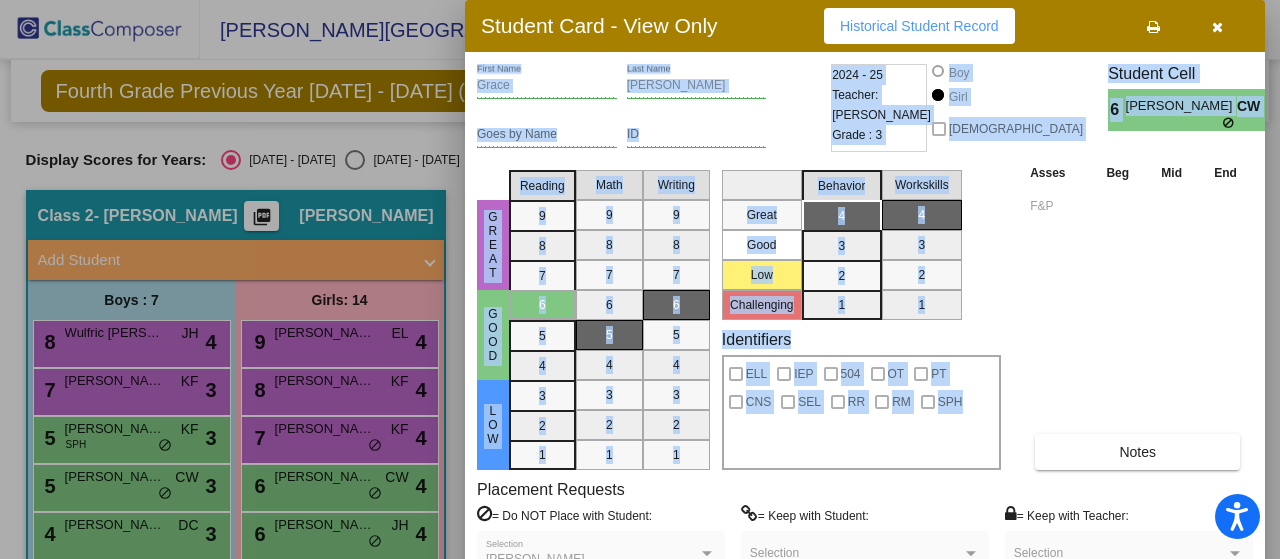 drag, startPoint x: 1271, startPoint y: 184, endPoint x: 1264, endPoint y: 325, distance: 141.17365 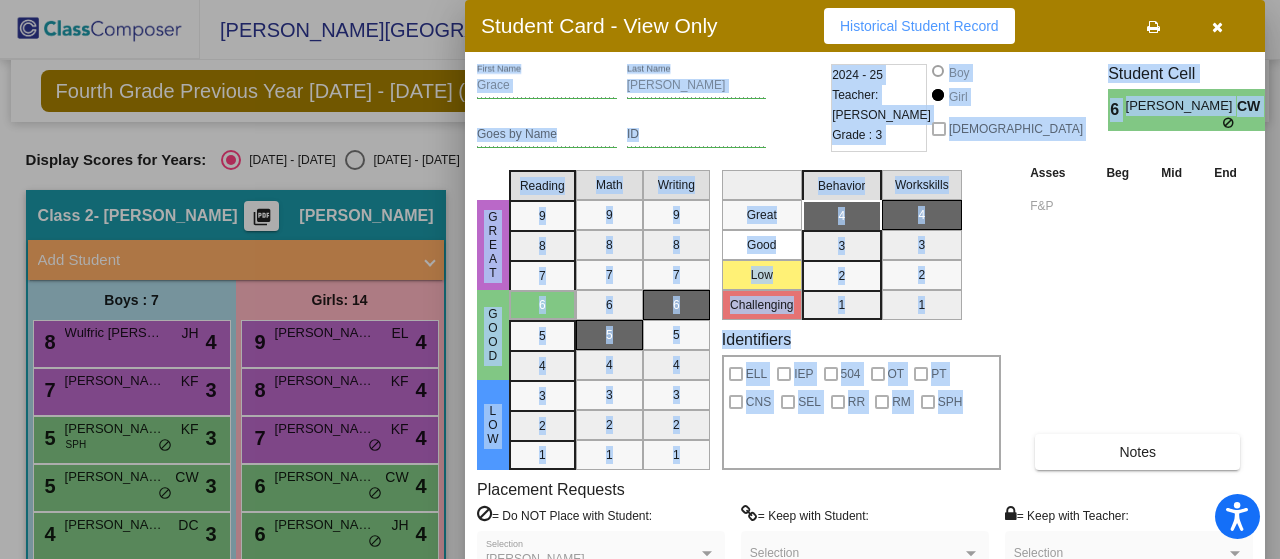 click at bounding box center [640, 279] 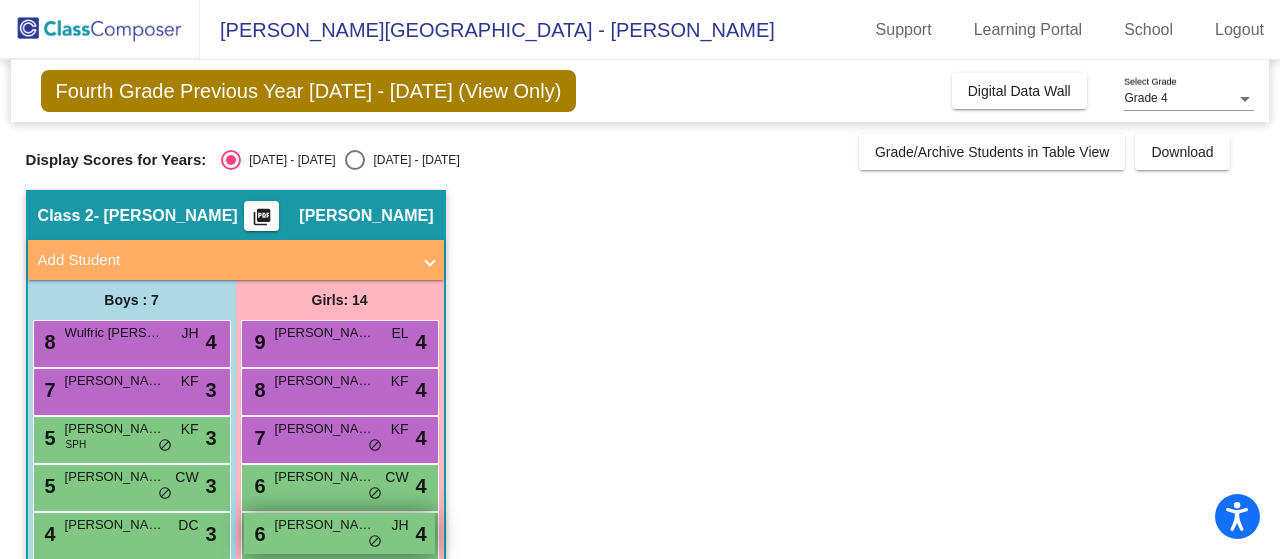 click on "JULIA TYLER" at bounding box center [325, 525] 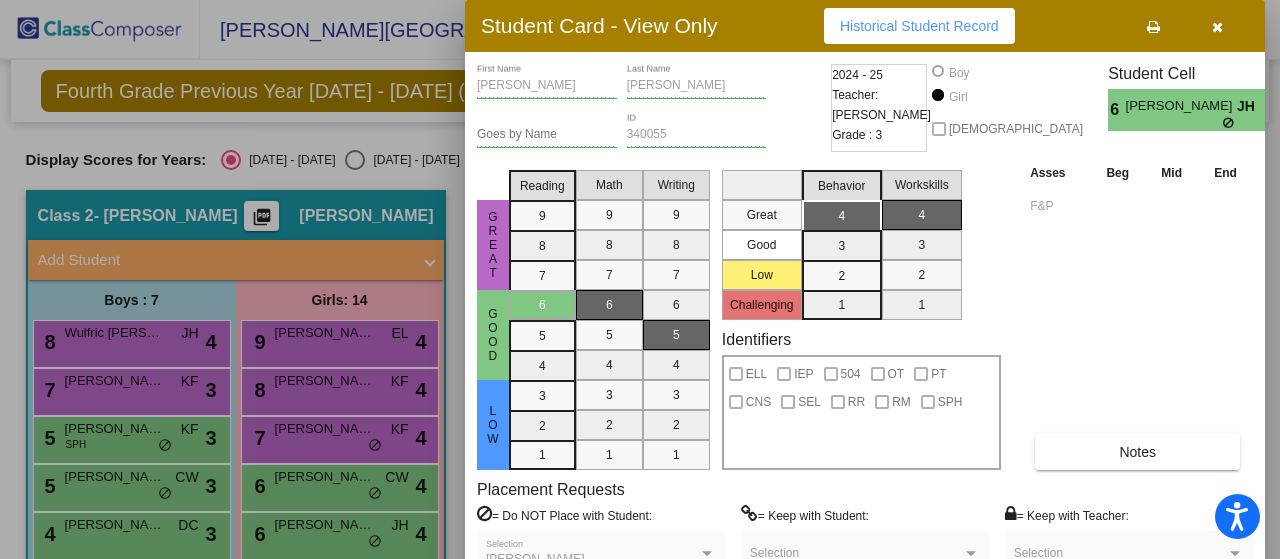 drag, startPoint x: 1276, startPoint y: 87, endPoint x: 1269, endPoint y: 193, distance: 106.23088 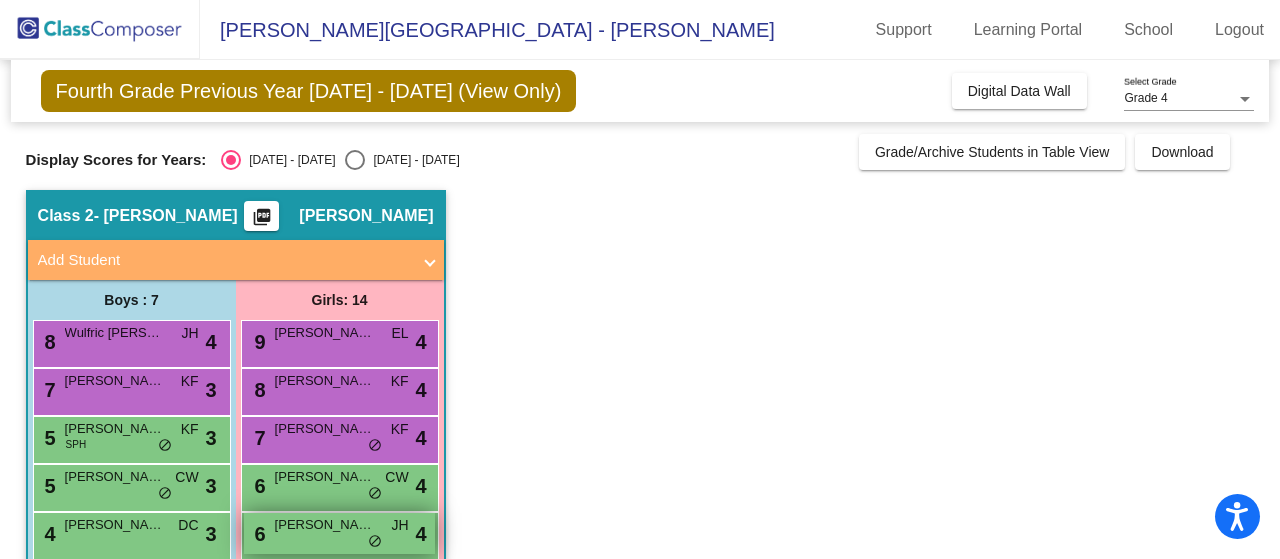 click on "JULIA TYLER" at bounding box center [325, 525] 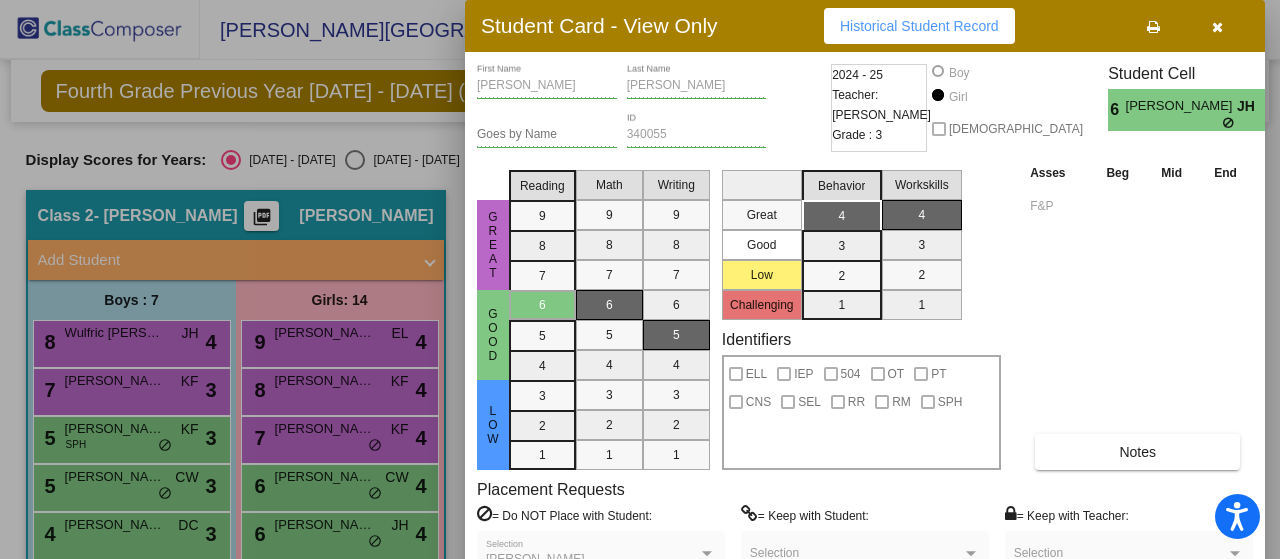 click on "Historical Student Record" at bounding box center (919, 26) 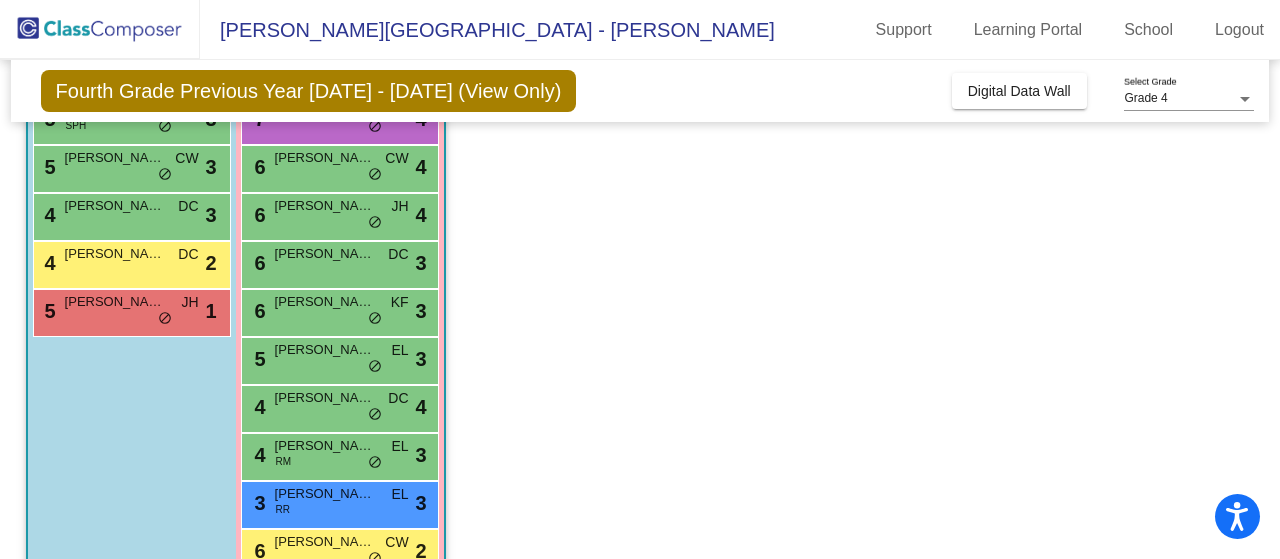 scroll, scrollTop: 326, scrollLeft: 0, axis: vertical 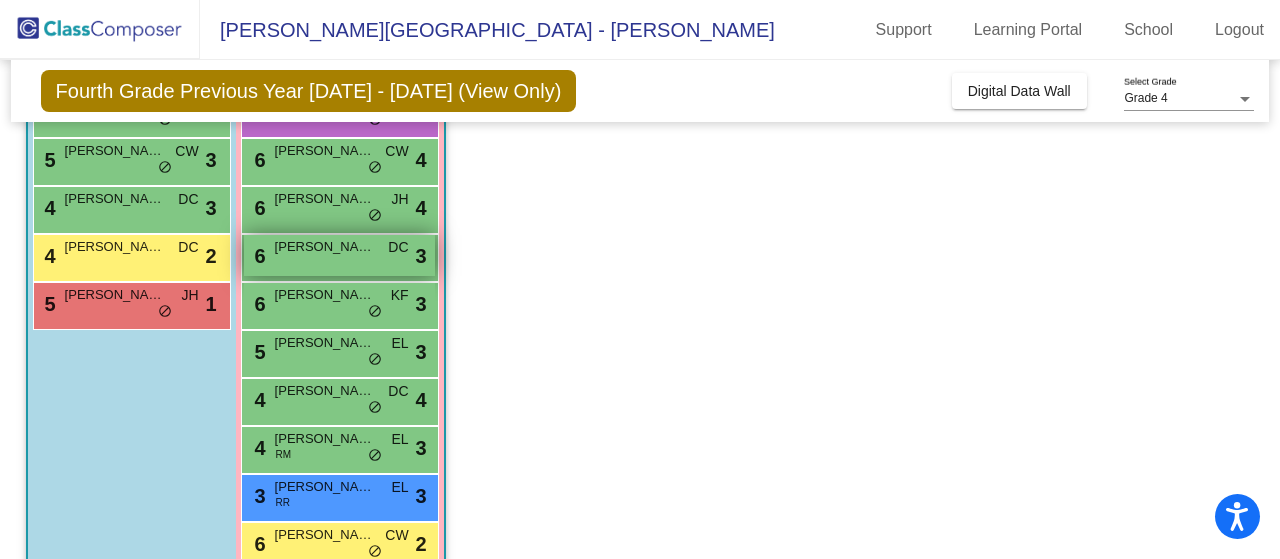 click on "Addalynn Tracy" at bounding box center (325, 247) 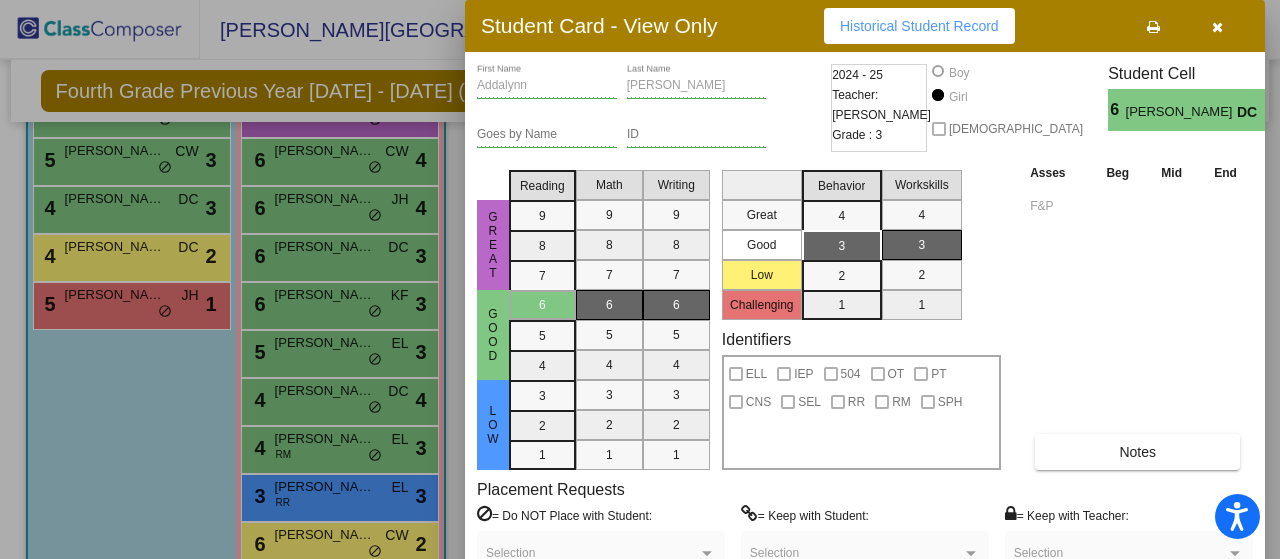 drag, startPoint x: 1275, startPoint y: 231, endPoint x: 1278, endPoint y: 351, distance: 120.03749 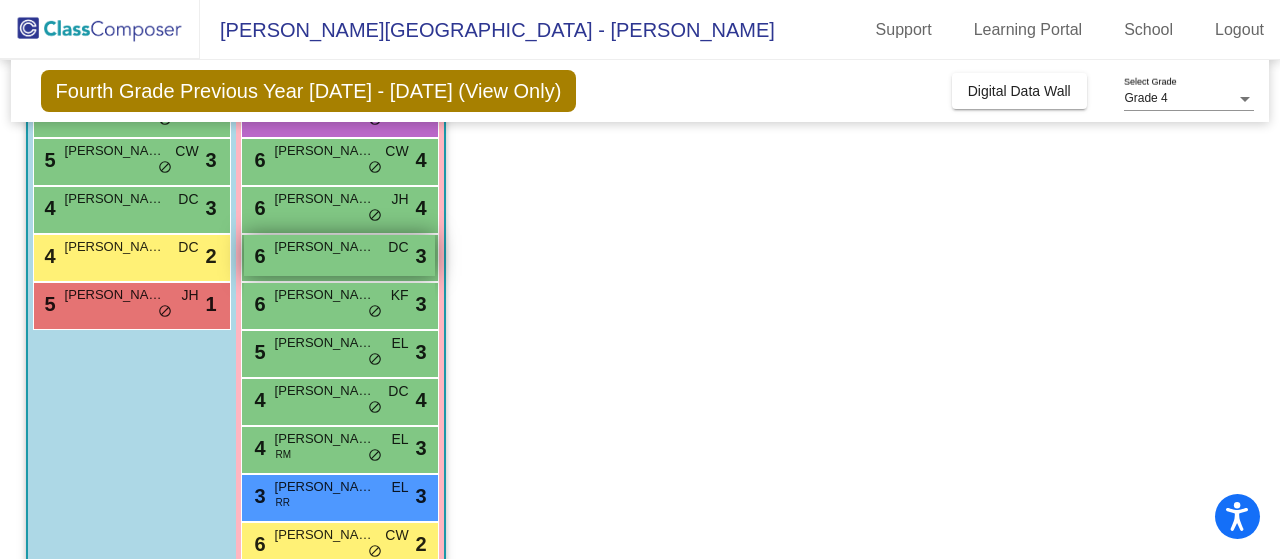 click on "Addalynn Tracy" at bounding box center (325, 247) 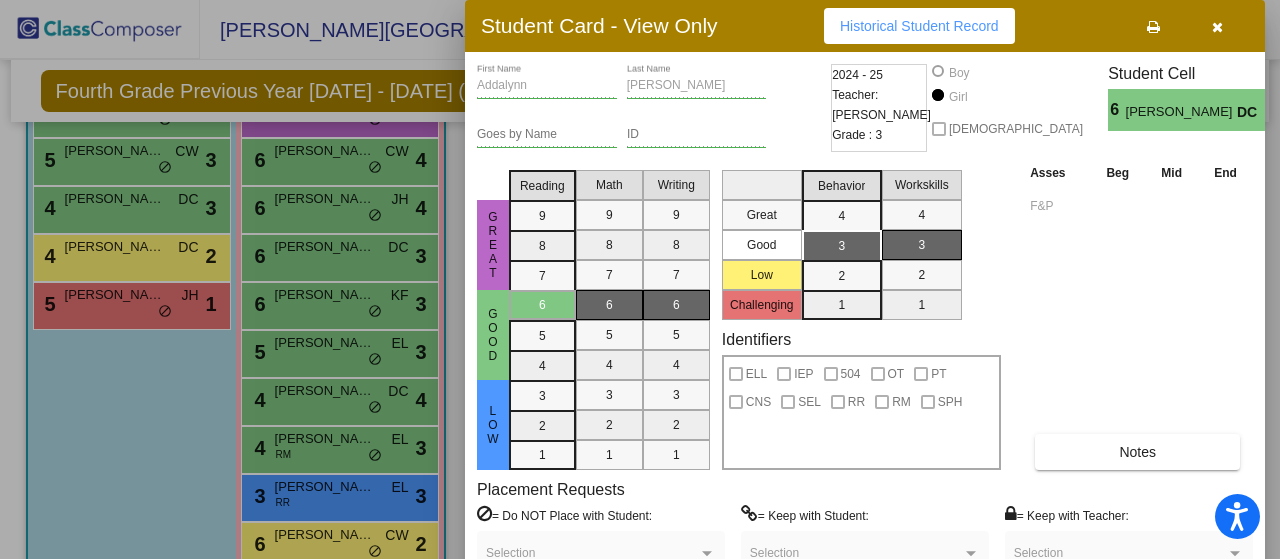 click on "Asses Beg Mid End F&P  Notes" at bounding box center [1139, 316] 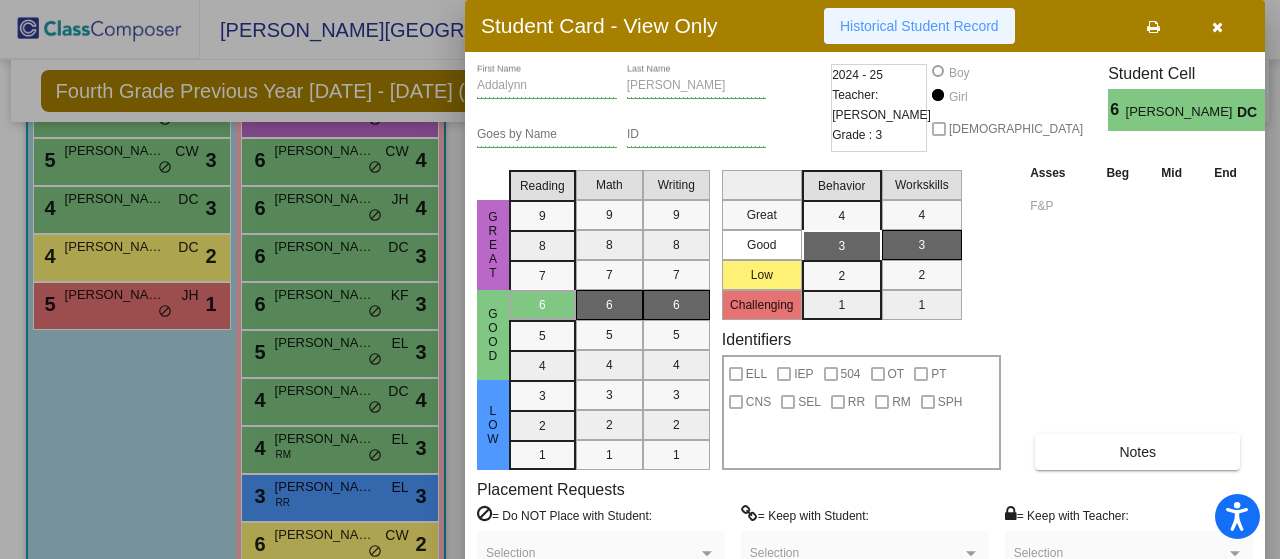 click on "Historical Student Record" at bounding box center [919, 26] 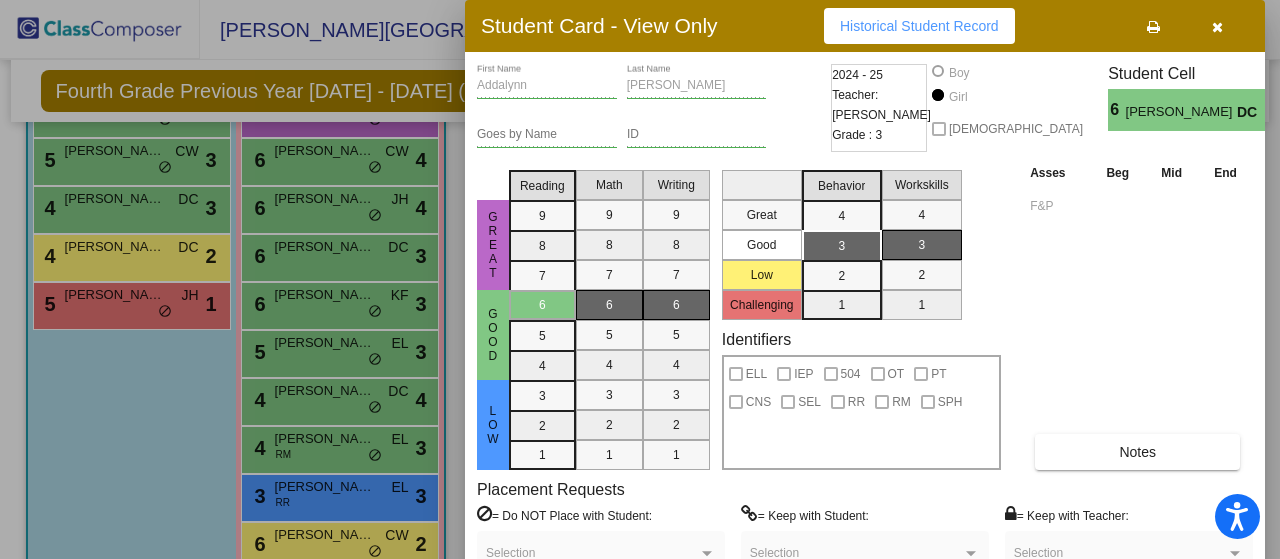 click at bounding box center (640, 279) 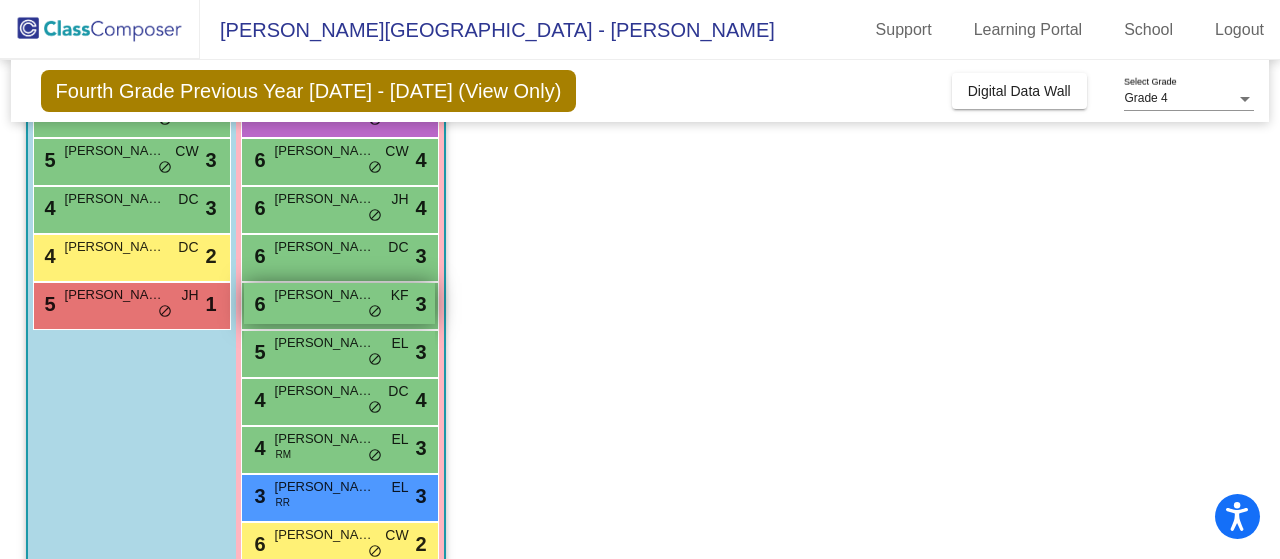 click on "6 Mia Largeteau KF lock do_not_disturb_alt 3" at bounding box center (339, 303) 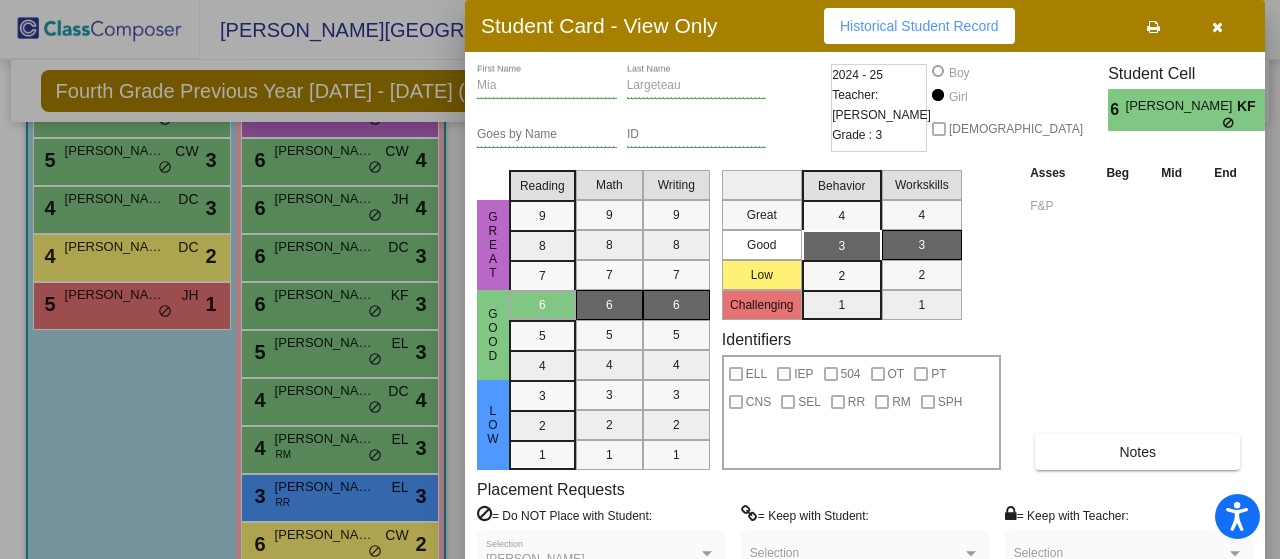 click on "Historical Student Record" at bounding box center (919, 26) 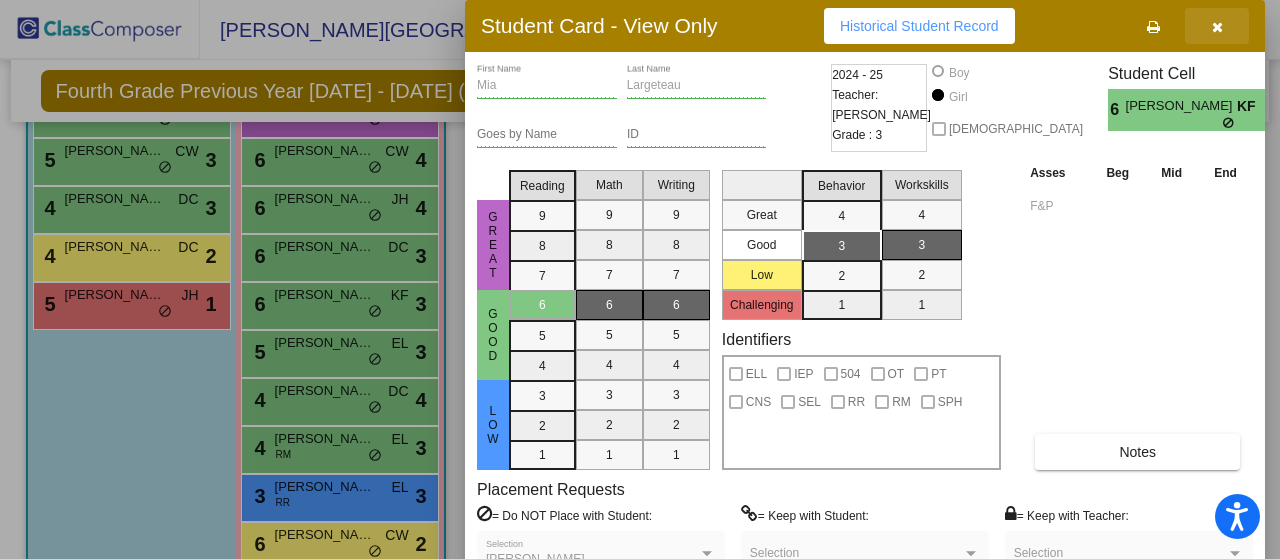 click at bounding box center (1217, 26) 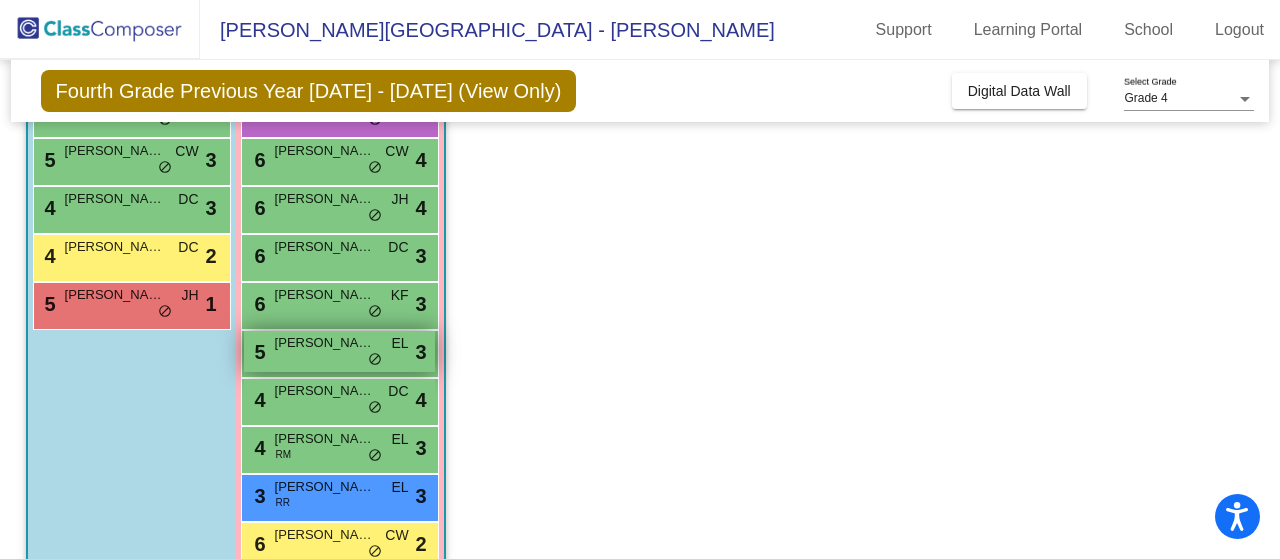 click on "Kylah Mae Wynia" at bounding box center [325, 343] 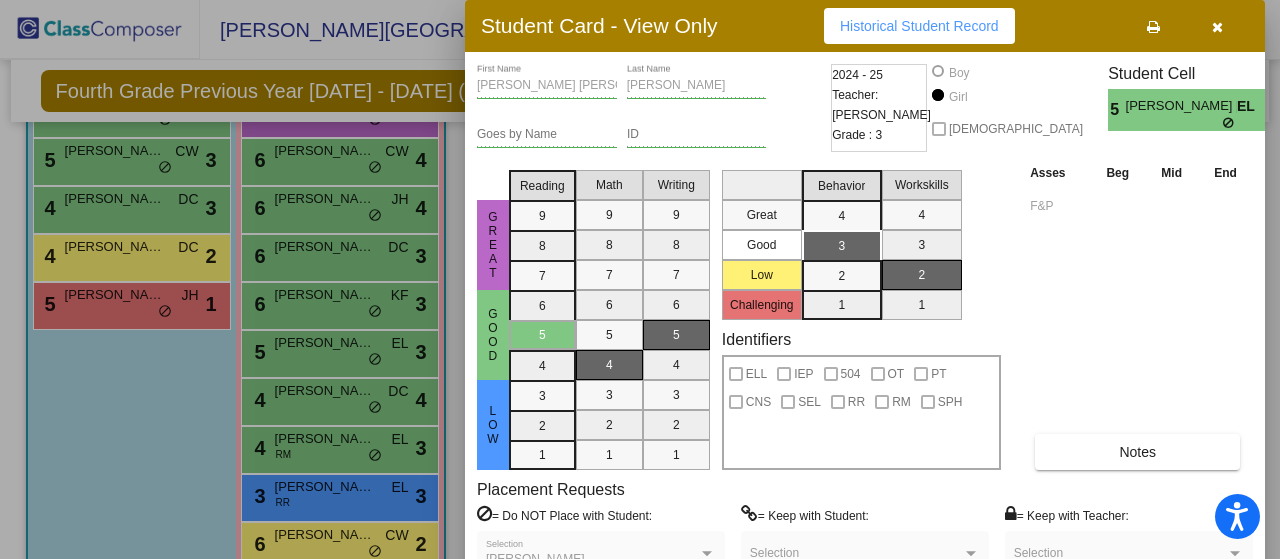 click on "Historical Student Record" at bounding box center (919, 26) 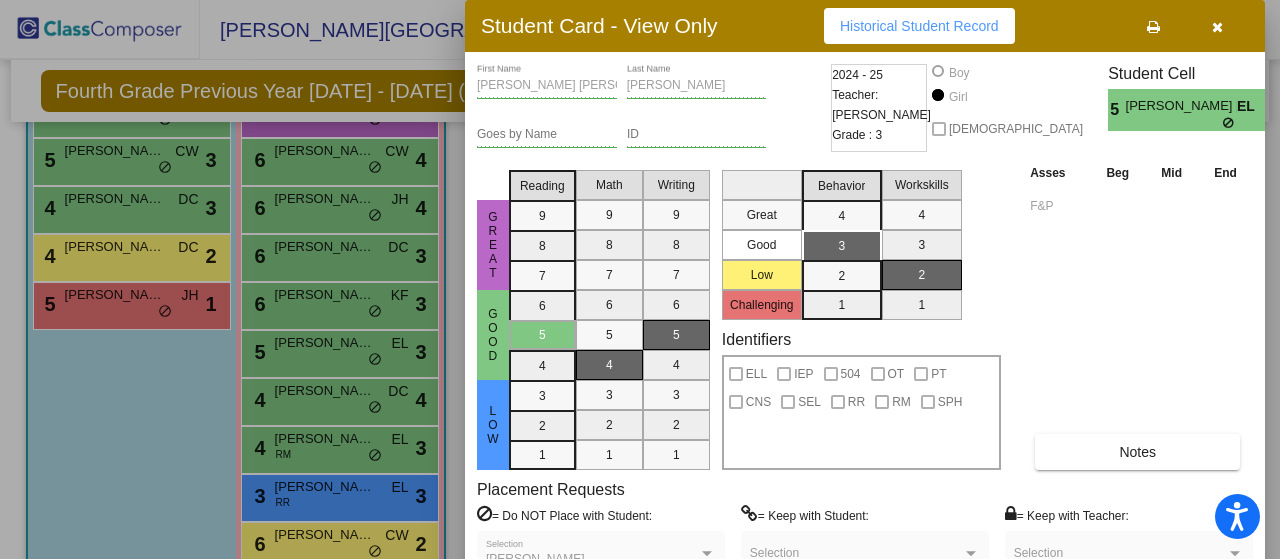 click at bounding box center (640, 279) 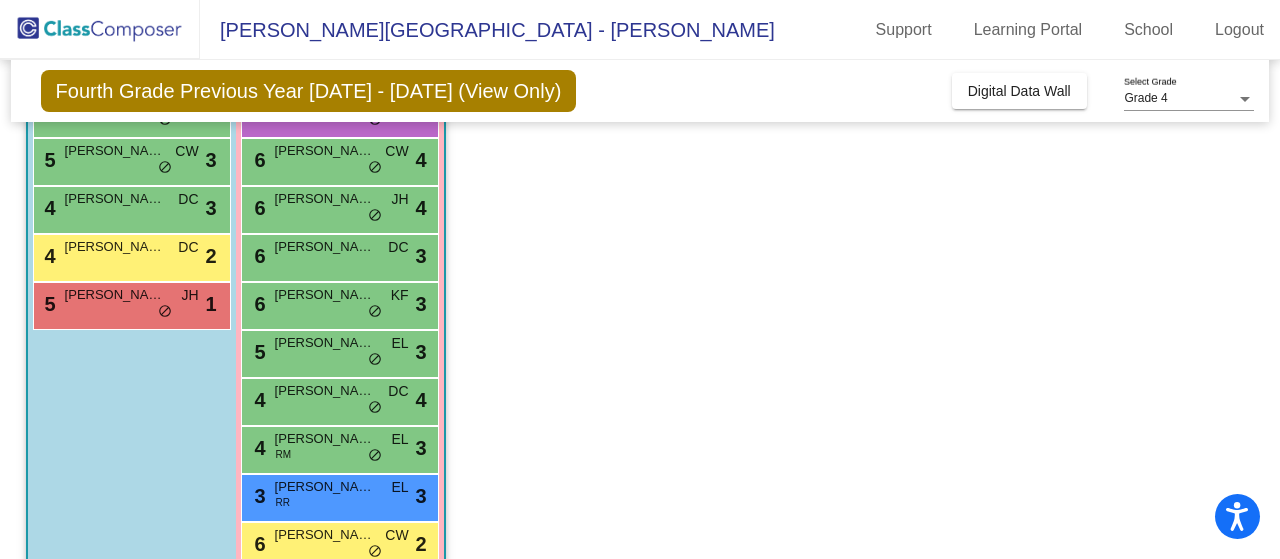 click on "AUDREY KLEINBERGER" at bounding box center (325, 391) 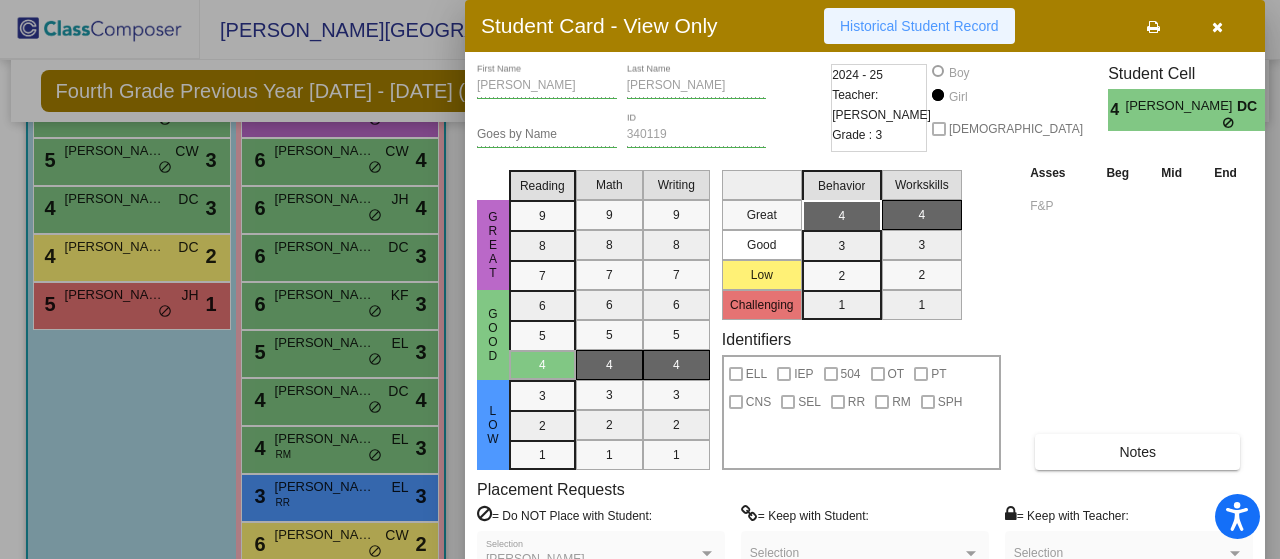 click on "Historical Student Record" at bounding box center [919, 26] 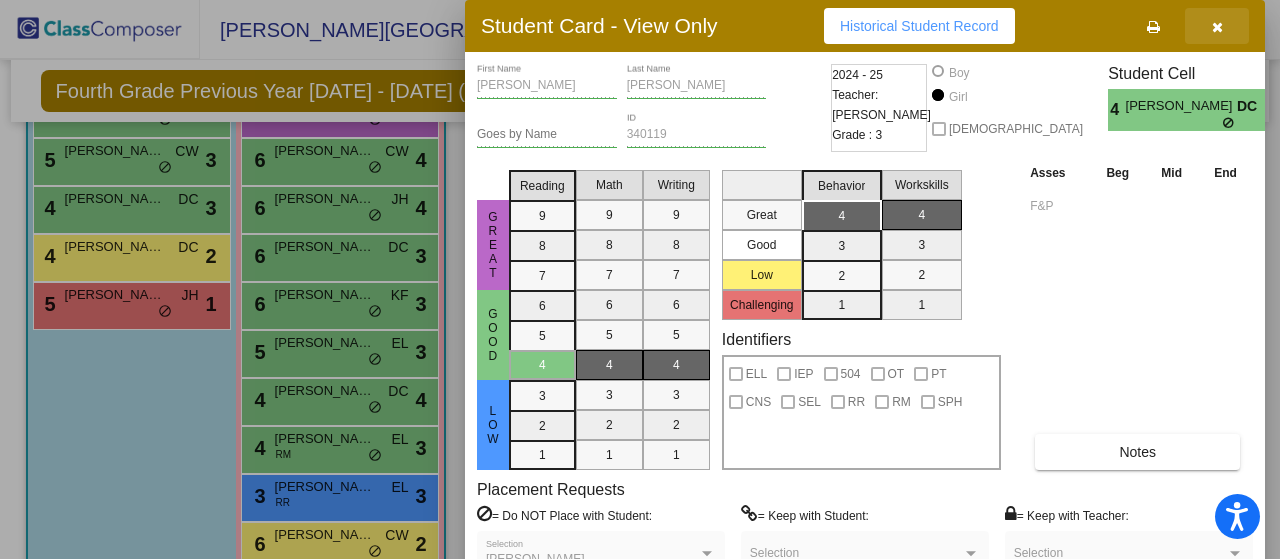 click at bounding box center [1217, 27] 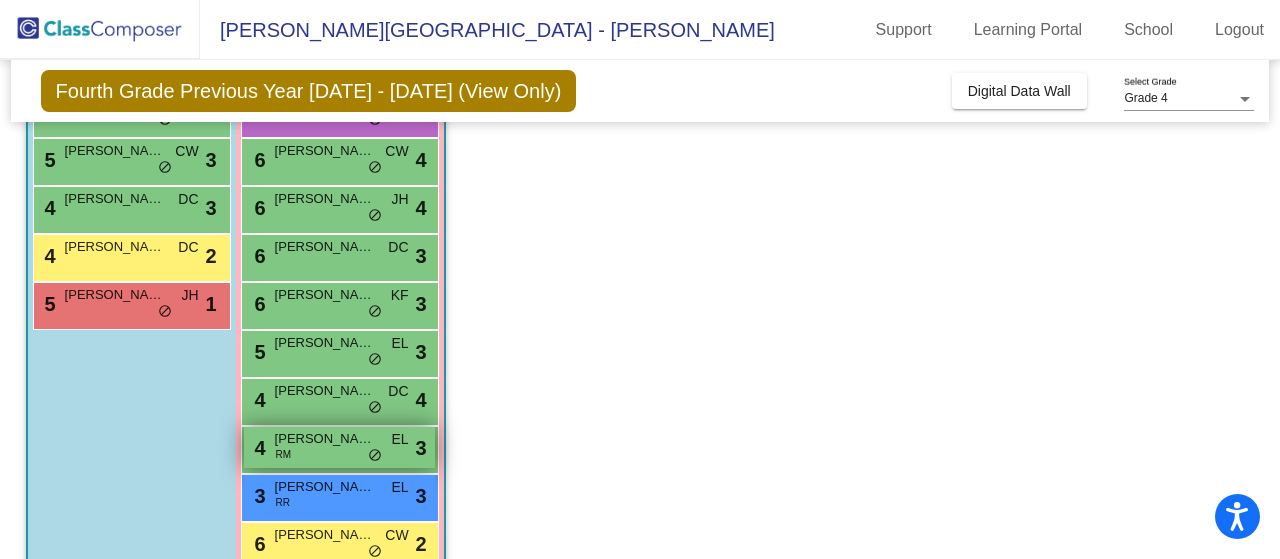 click on "4 Sophia Conover RM EL lock do_not_disturb_alt 3" at bounding box center [339, 447] 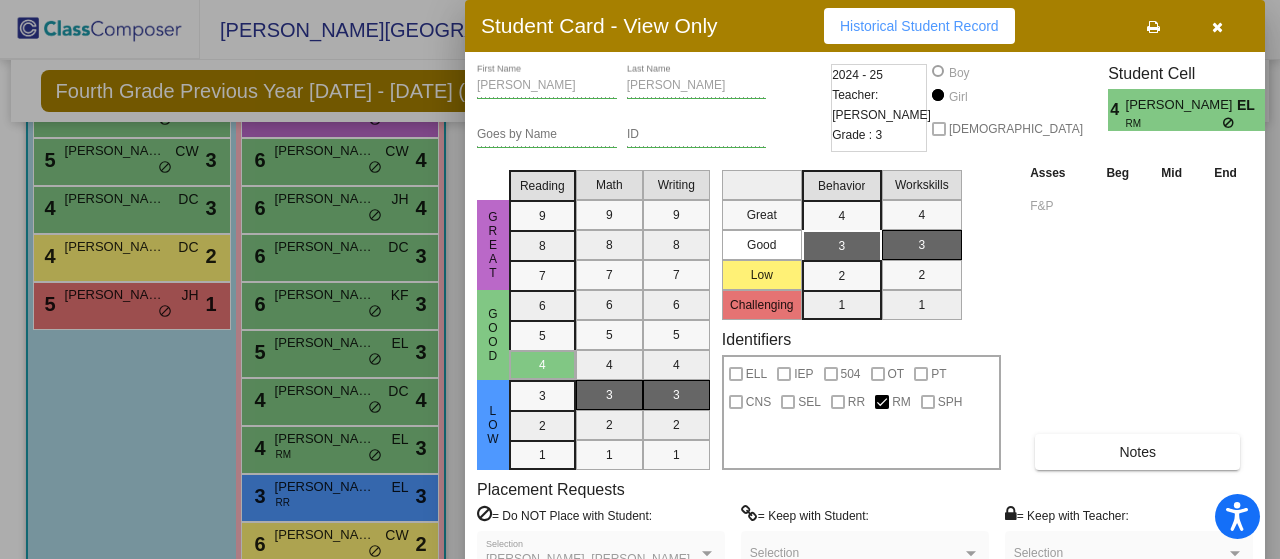 click on "Asses Beg Mid End F&P  Notes" at bounding box center [1139, 316] 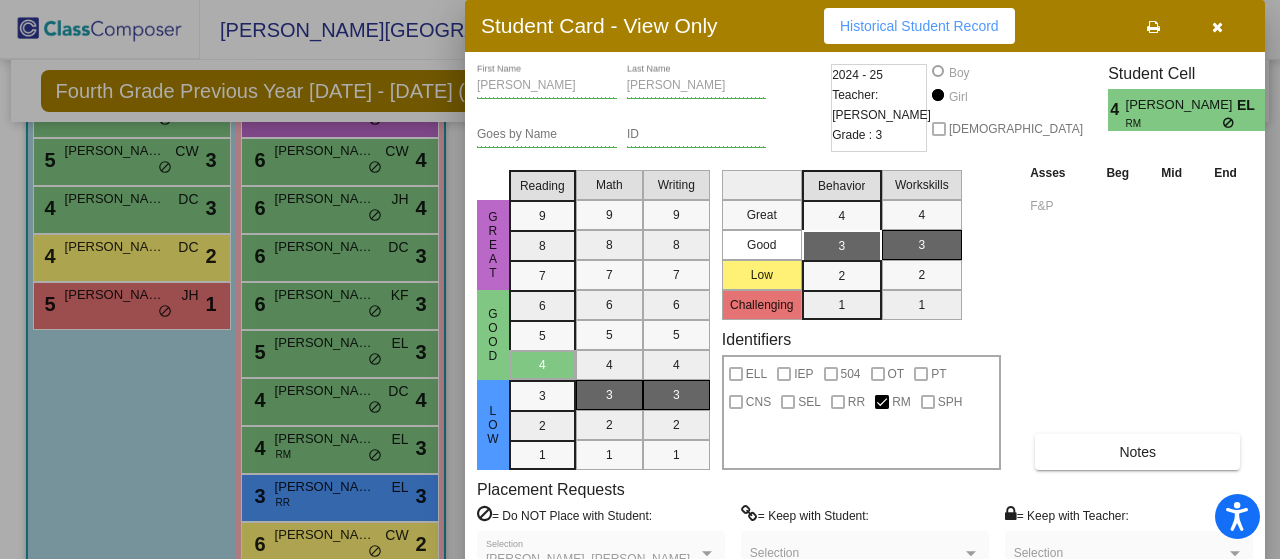 click on "Historical Student Record" at bounding box center (919, 26) 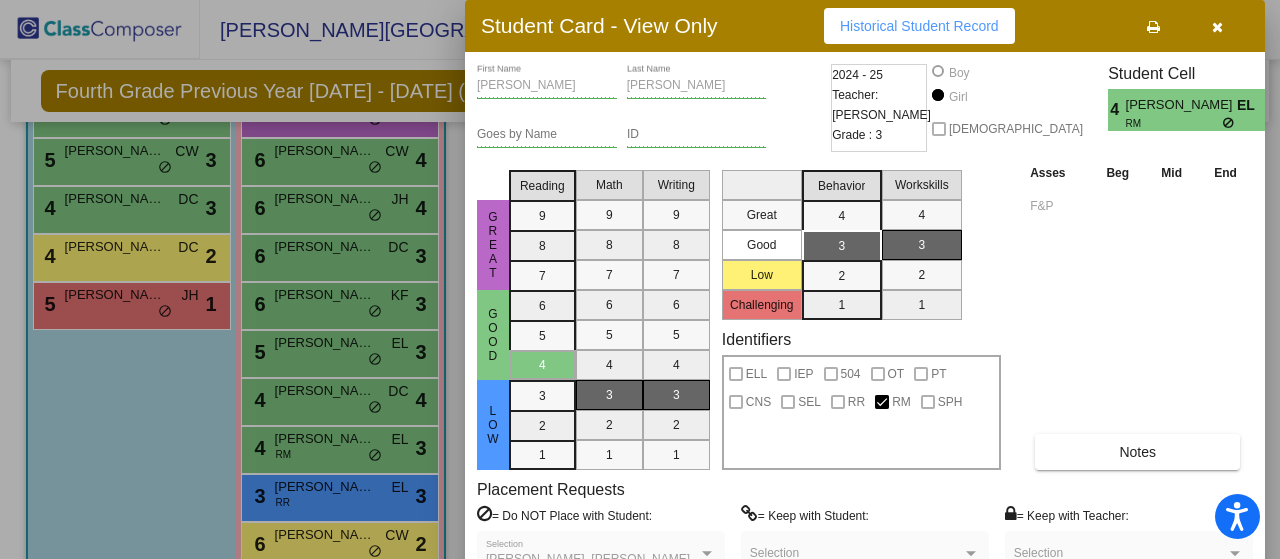 click at bounding box center [1217, 27] 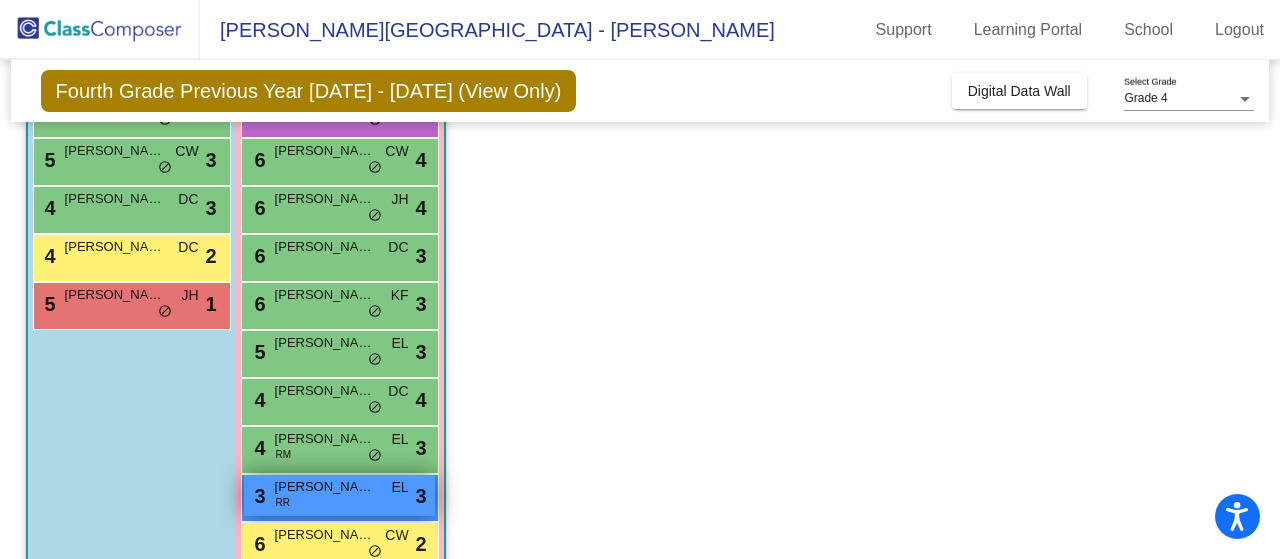 click on "3 SASHA WORTH RR EL lock do_not_disturb_alt 3" at bounding box center [339, 495] 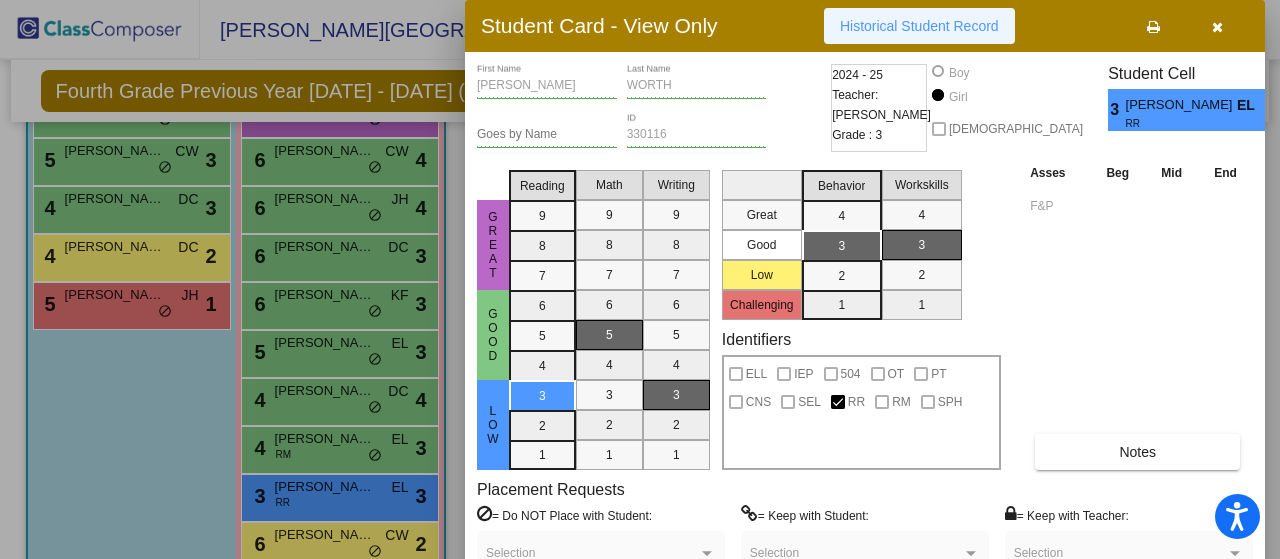 click on "Historical Student Record" at bounding box center (919, 26) 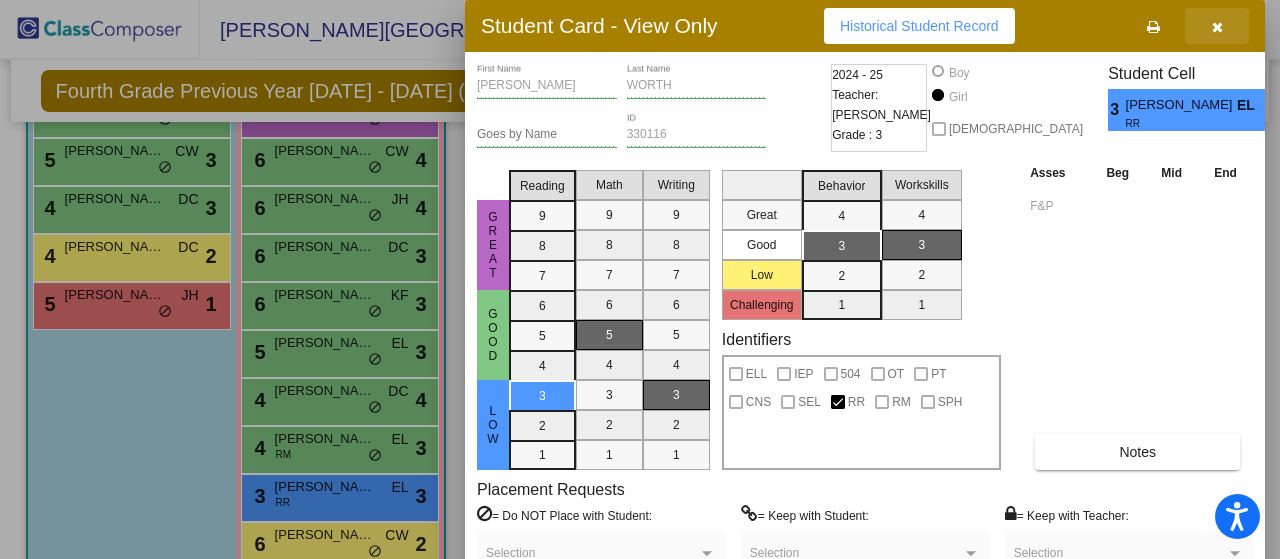 click at bounding box center [1217, 27] 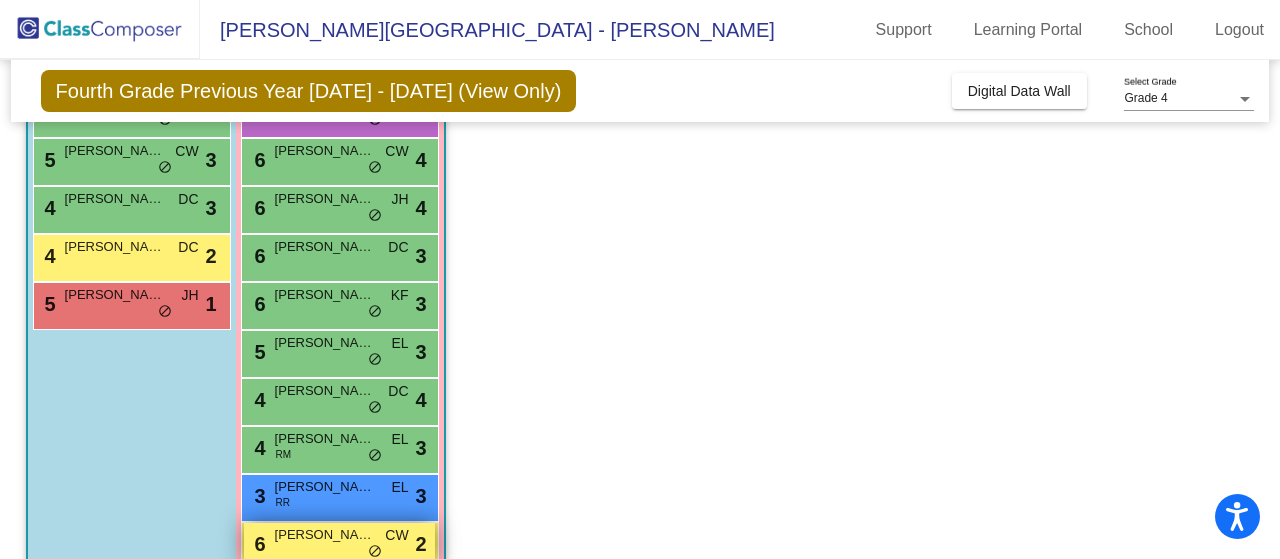 click on "RORI MOYSTER" at bounding box center (325, 535) 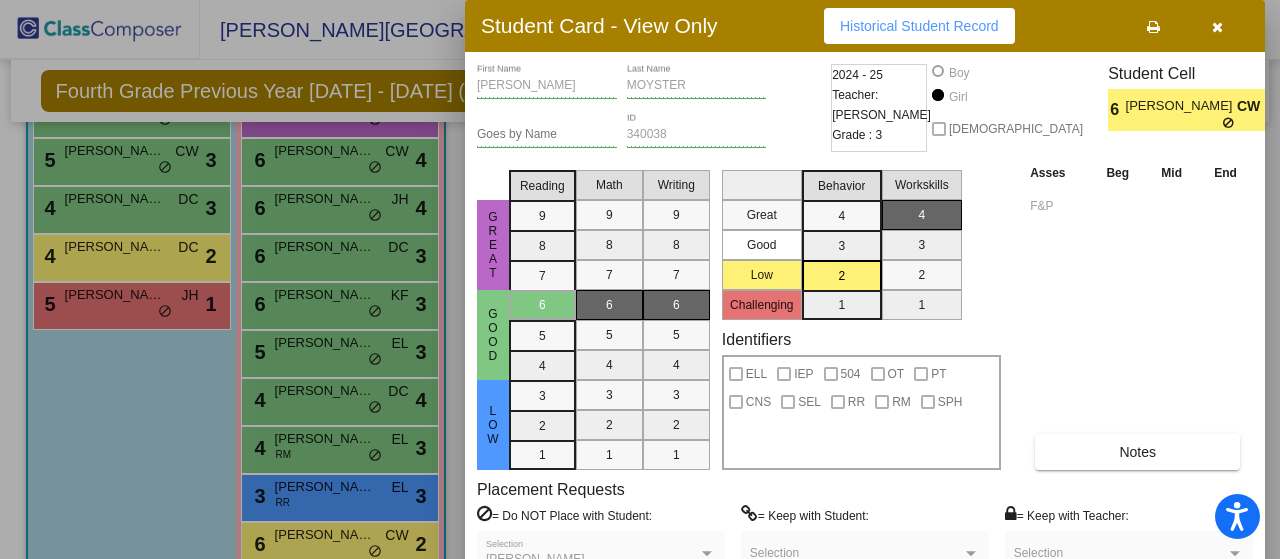 click on "Historical Student Record" at bounding box center (919, 26) 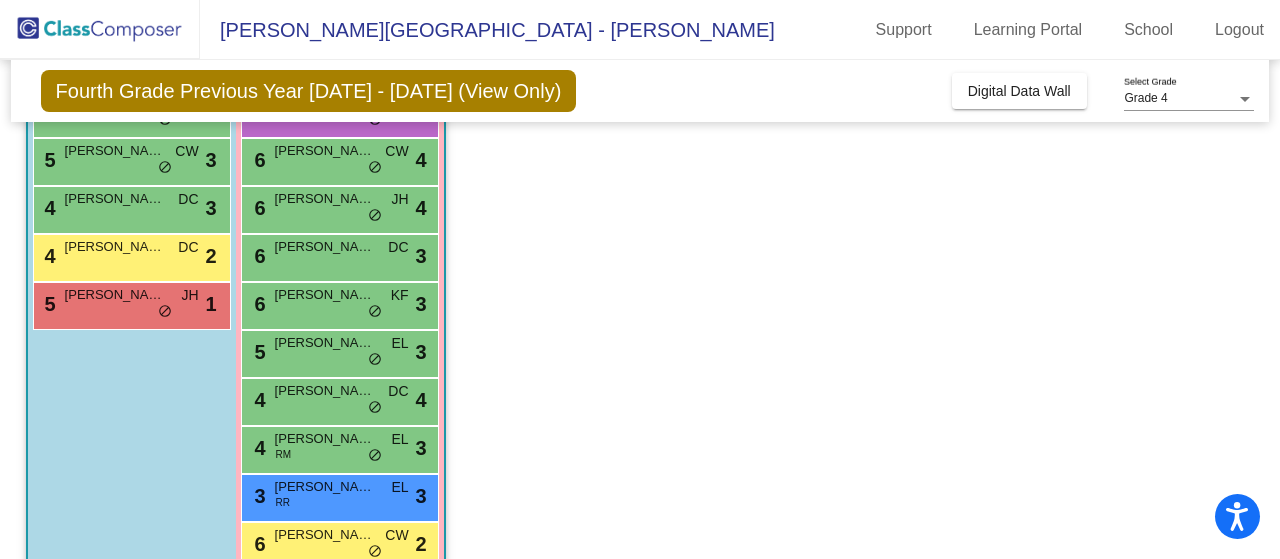 click on "Class 2   - Jodie Hamm  picture_as_pdf Jodie Hamm  Add Student  First Name Last Name Student Id  (Recommended)   Boy   Girl   Non Binary Add Close  Boys : 7  8 Wulfric Mesick JH lock do_not_disturb_alt 4 7 PAXTON BEISLER KF lock do_not_disturb_alt 3 5 JAXON STANTON SPH KF lock do_not_disturb_alt 3 5 Kyser Butler CW lock do_not_disturb_alt 3 4 Hunter Gray DC lock do_not_disturb_alt 3 4 COLTON HURLEY DC lock do_not_disturb_alt 2 5 KARSON VANSCHAICK JH lock do_not_disturb_alt 1 Girls: 14 9 Sylvie Siemion EL lock do_not_disturb_alt 4 8 ALIYAH KYME KF lock do_not_disturb_alt 4 7 BAILEY KOELBL KF lock do_not_disturb_alt 4 6 Grace Strobeck CW lock do_not_disturb_alt 4 6 JULIA TYLER JH lock do_not_disturb_alt 4 6 Addalynn Tracy DC lock do_not_disturb_alt 3 6 Mia Largeteau KF lock do_not_disturb_alt 3 5 Kylah Mae Wynia EL lock do_not_disturb_alt 3 4 AUDREY KLEINBERGER DC lock do_not_disturb_alt 4 4 Sophia Conover RM EL lock do_not_disturb_alt 3 3 SASHA WORTH RR EL lock do_not_disturb_alt 3 6 RORI MOYSTER CW lock 2" 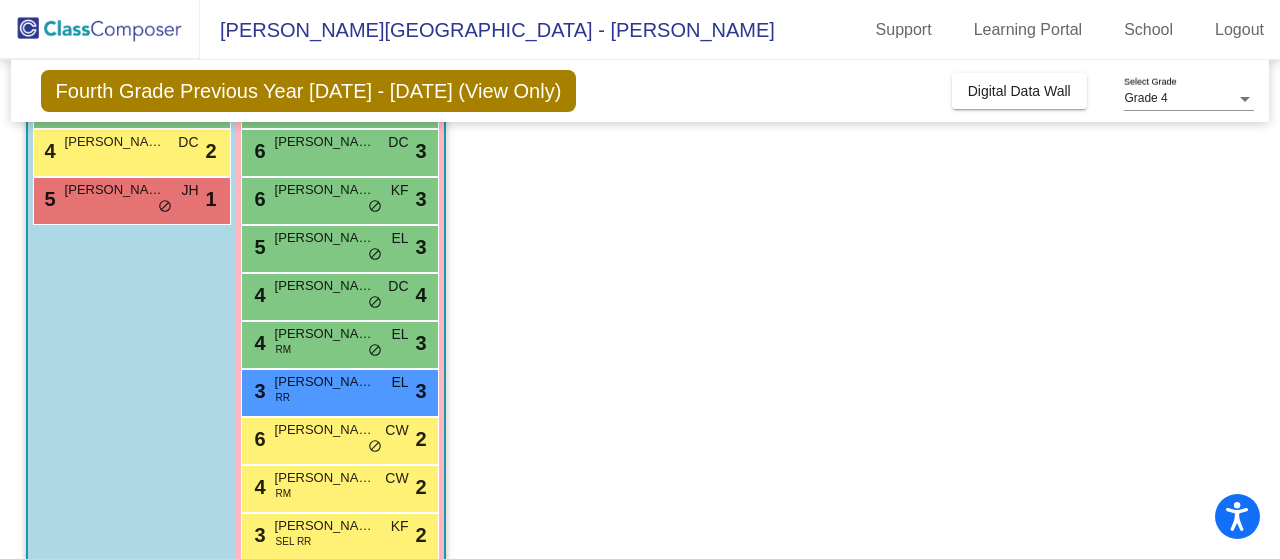 scroll, scrollTop: 464, scrollLeft: 0, axis: vertical 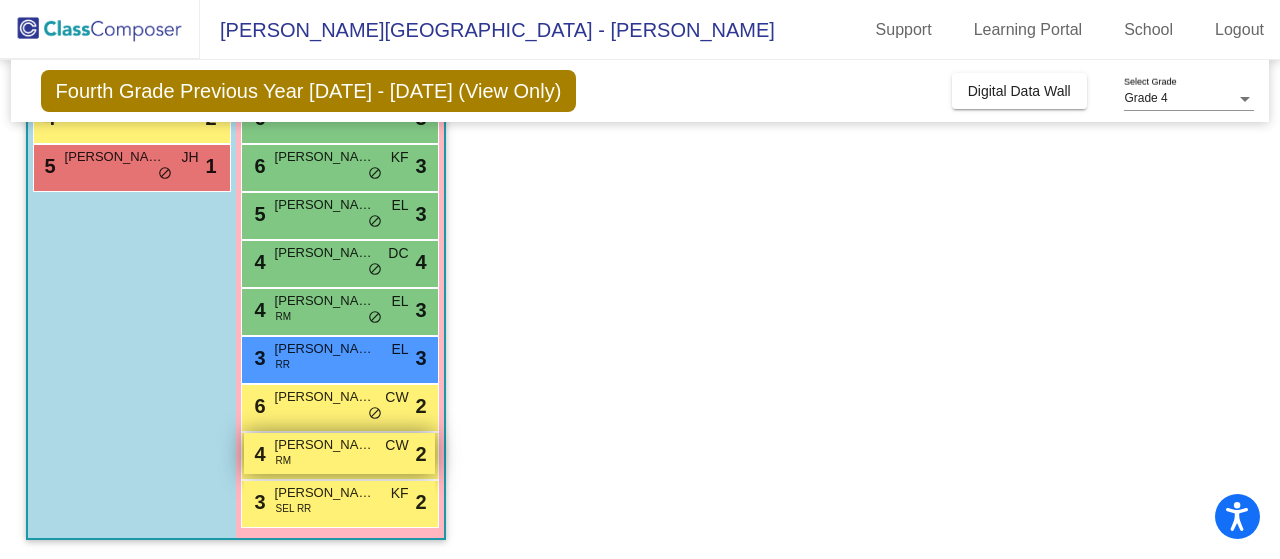 click on "4 Maycee Clark RM CW lock do_not_disturb_alt 2" at bounding box center (339, 453) 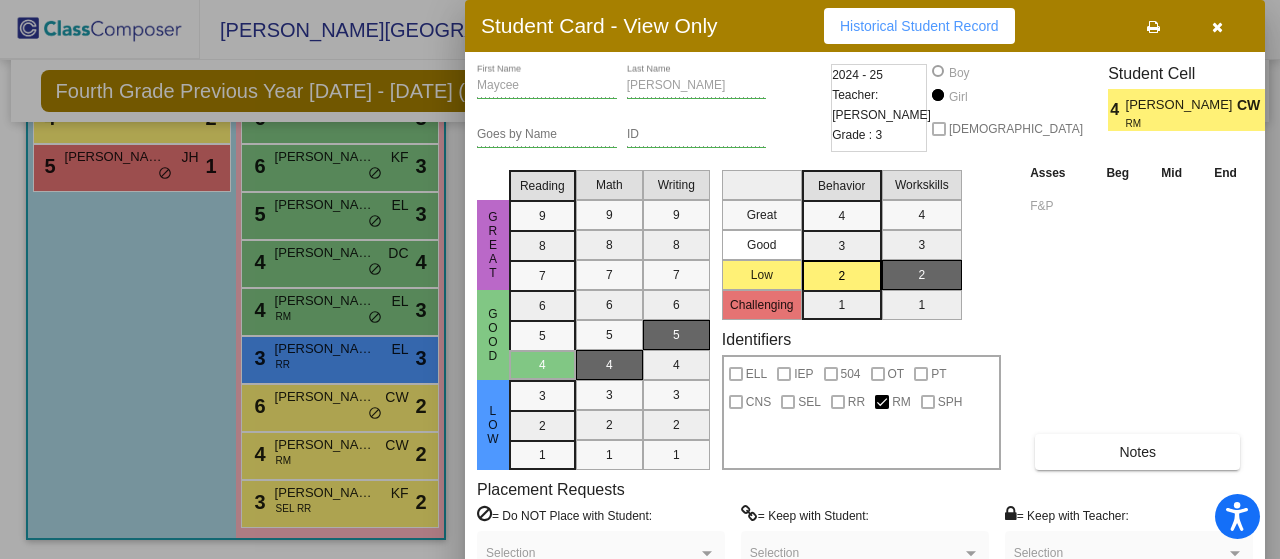 click on "Historical Student Record" at bounding box center (919, 26) 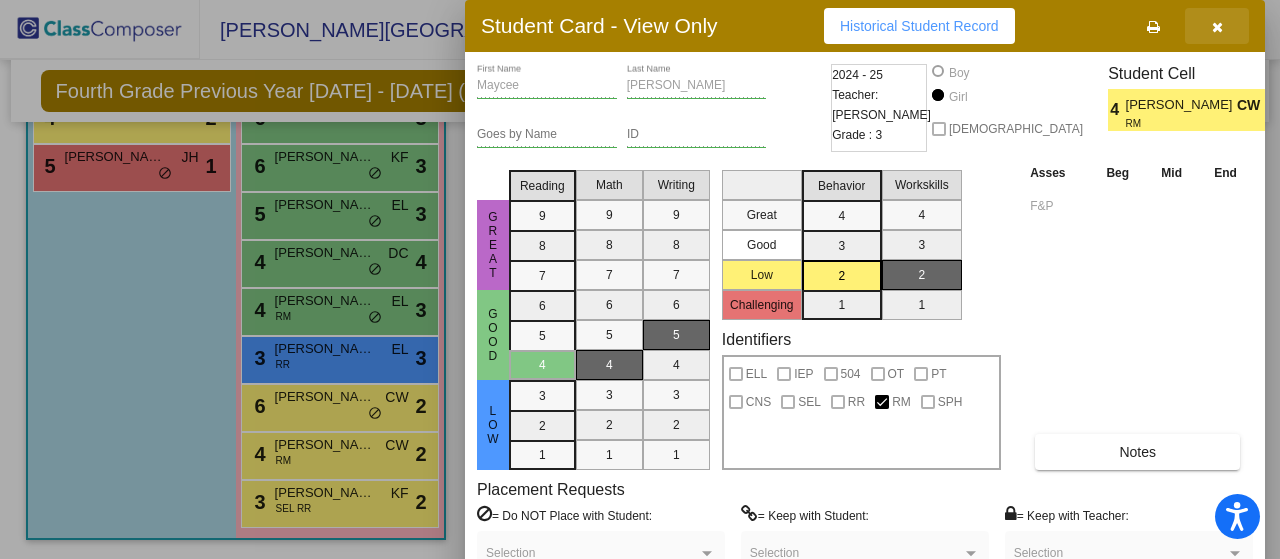 click at bounding box center (1217, 27) 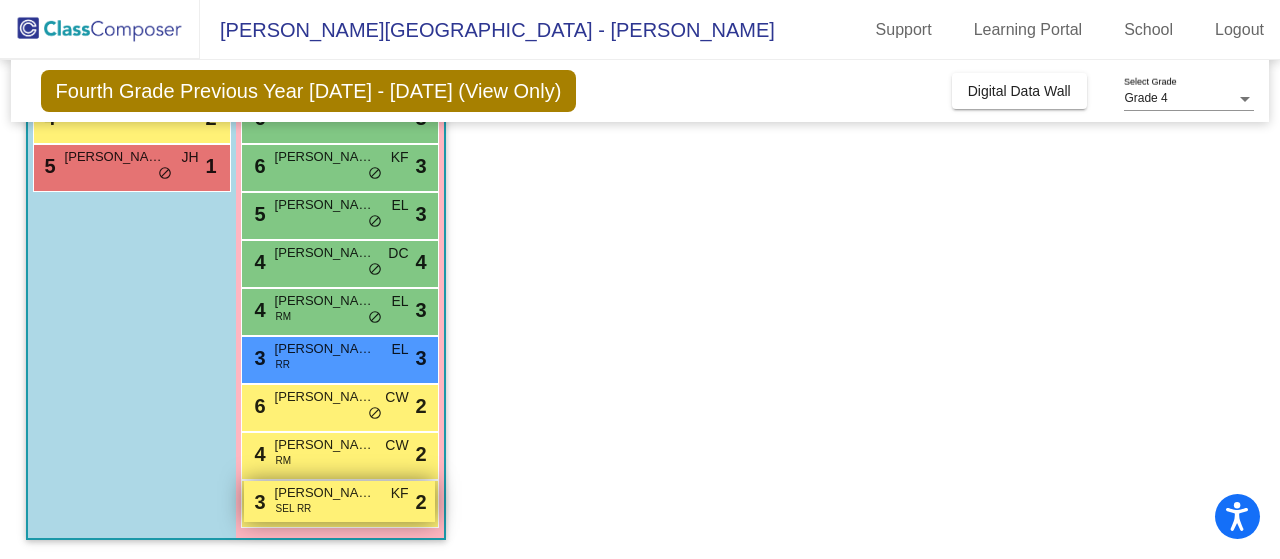 click on "Jaelyn Keene" at bounding box center (325, 493) 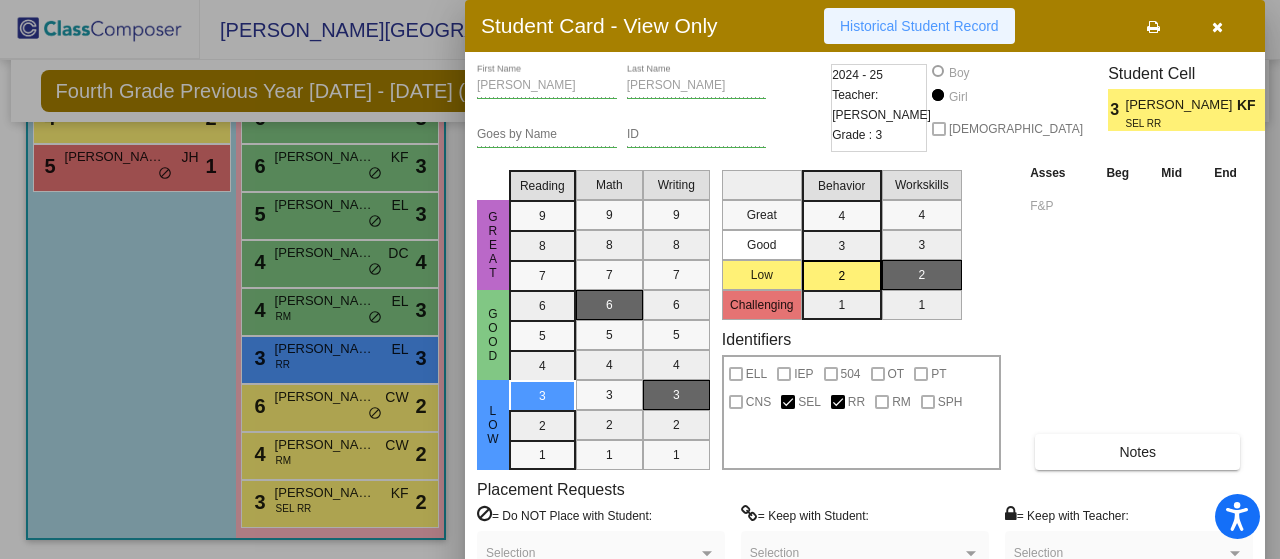 click on "Historical Student Record" at bounding box center [919, 26] 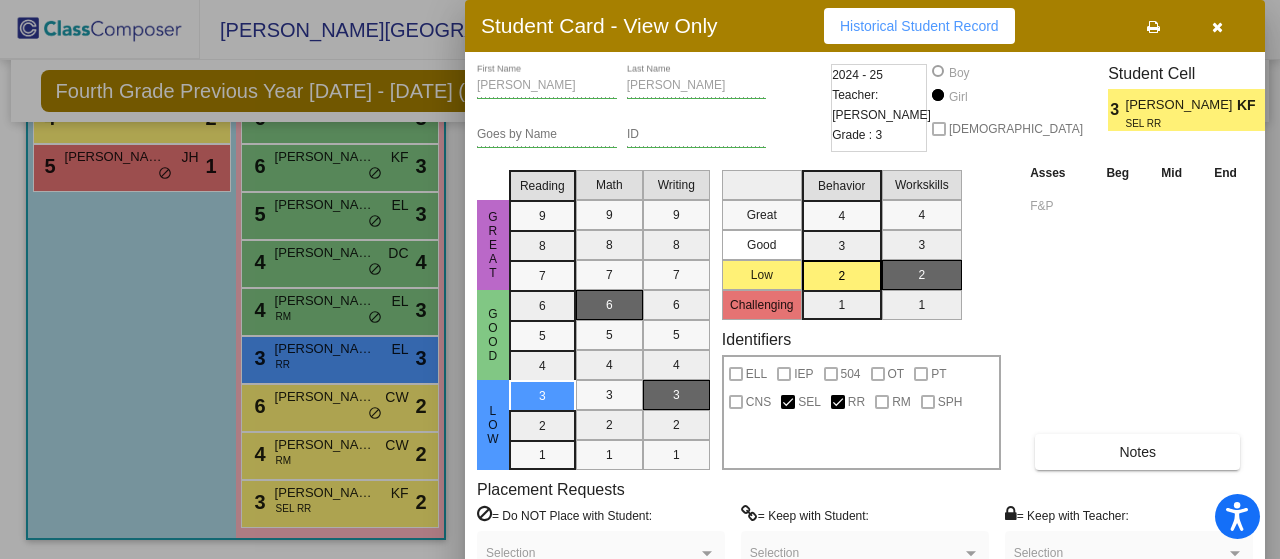 click at bounding box center (640, 279) 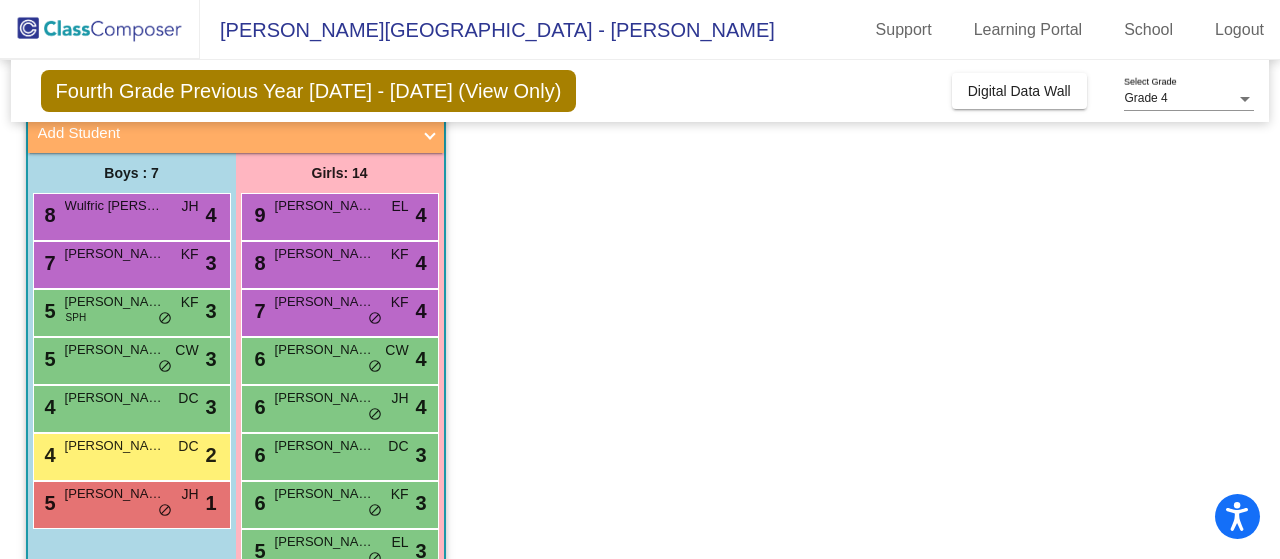 scroll, scrollTop: 116, scrollLeft: 0, axis: vertical 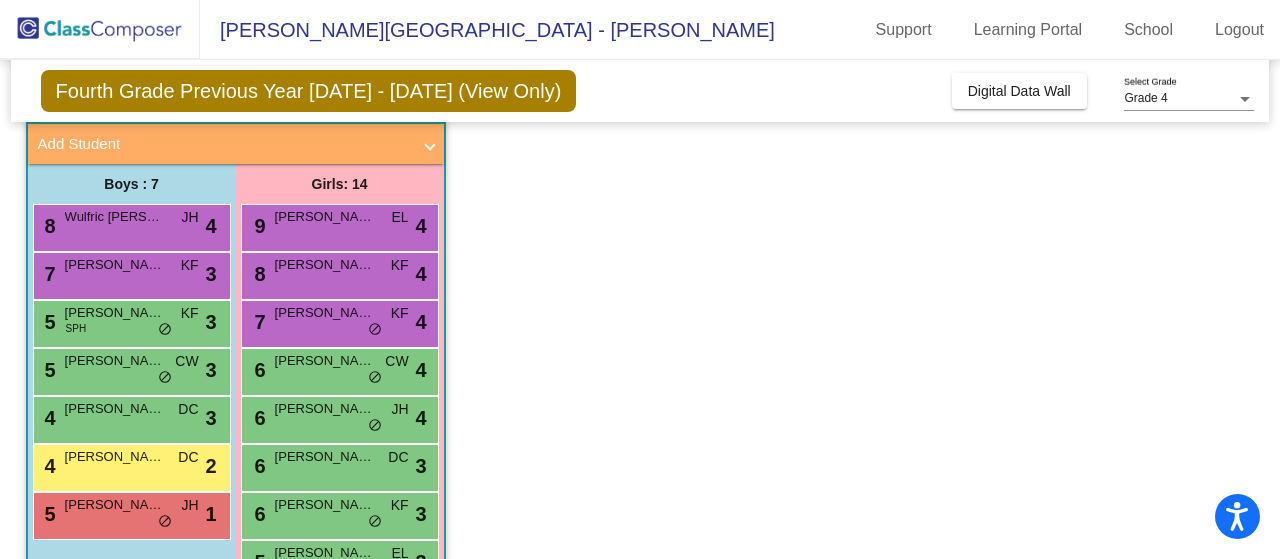 drag, startPoint x: 1268, startPoint y: 152, endPoint x: 1276, endPoint y: 286, distance: 134.23859 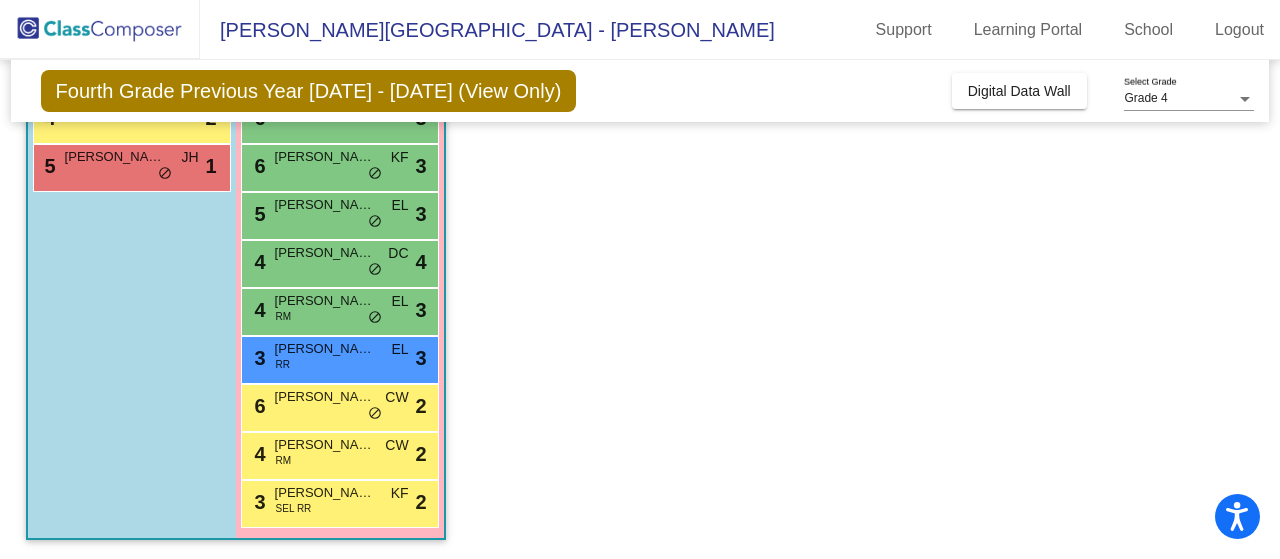 scroll, scrollTop: 0, scrollLeft: 0, axis: both 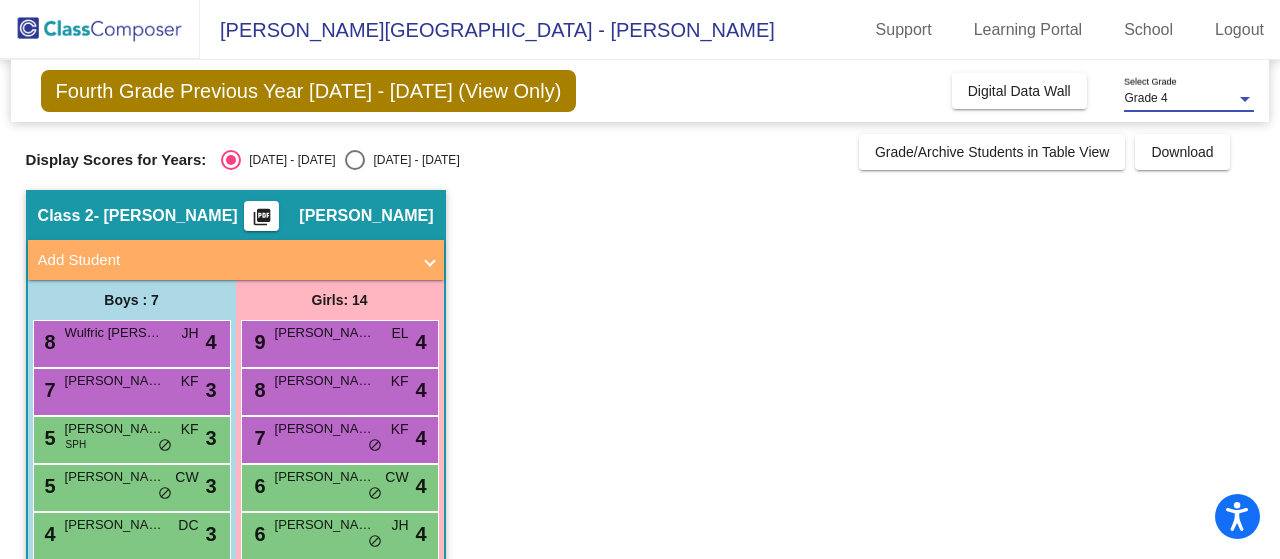 click on "Grade 4" at bounding box center (1145, 98) 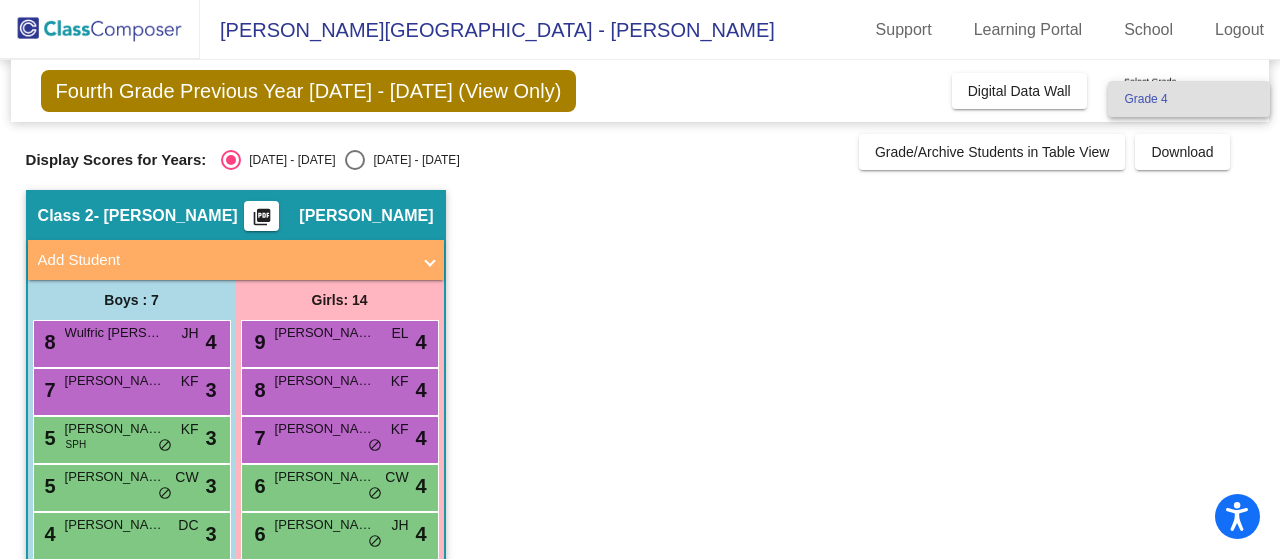 click on "Grade 4" at bounding box center [1189, 99] 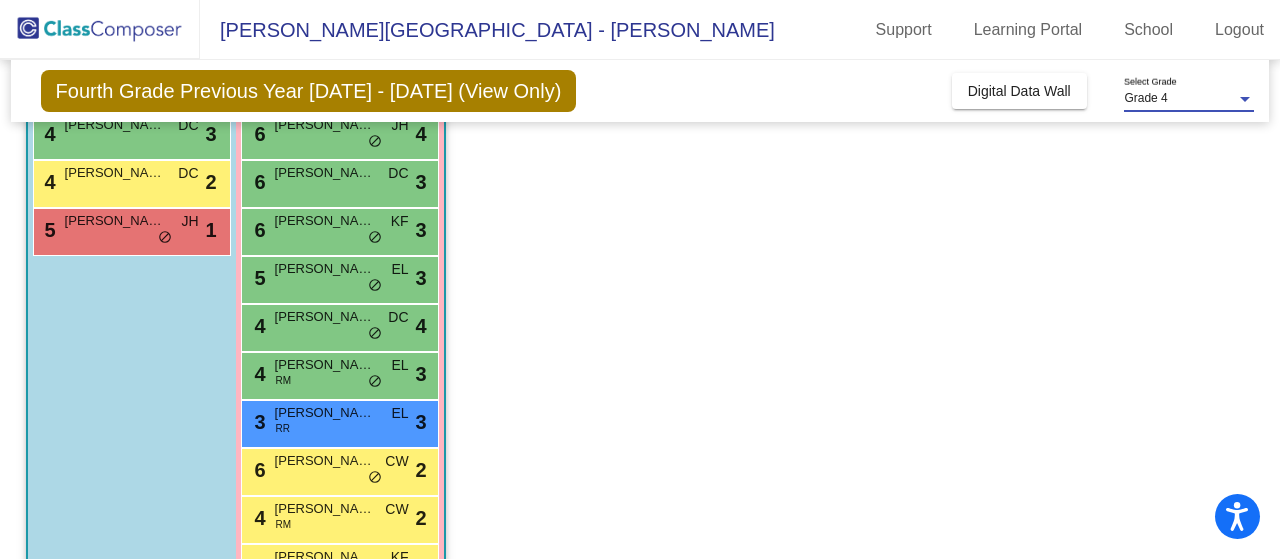 scroll, scrollTop: 417, scrollLeft: 0, axis: vertical 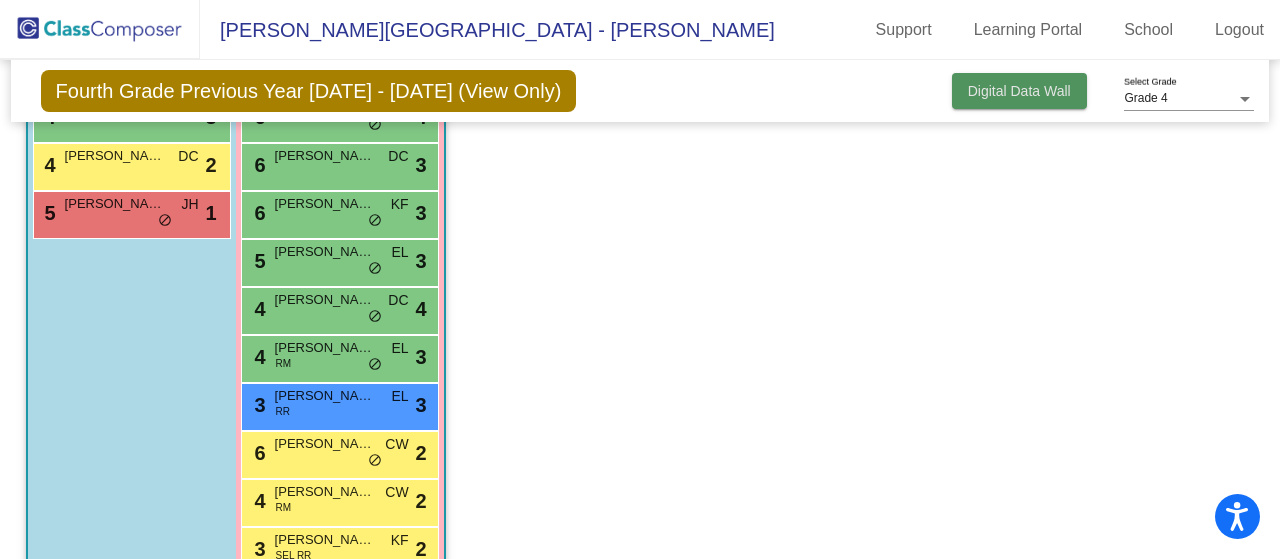 click on "Digital Data Wall" 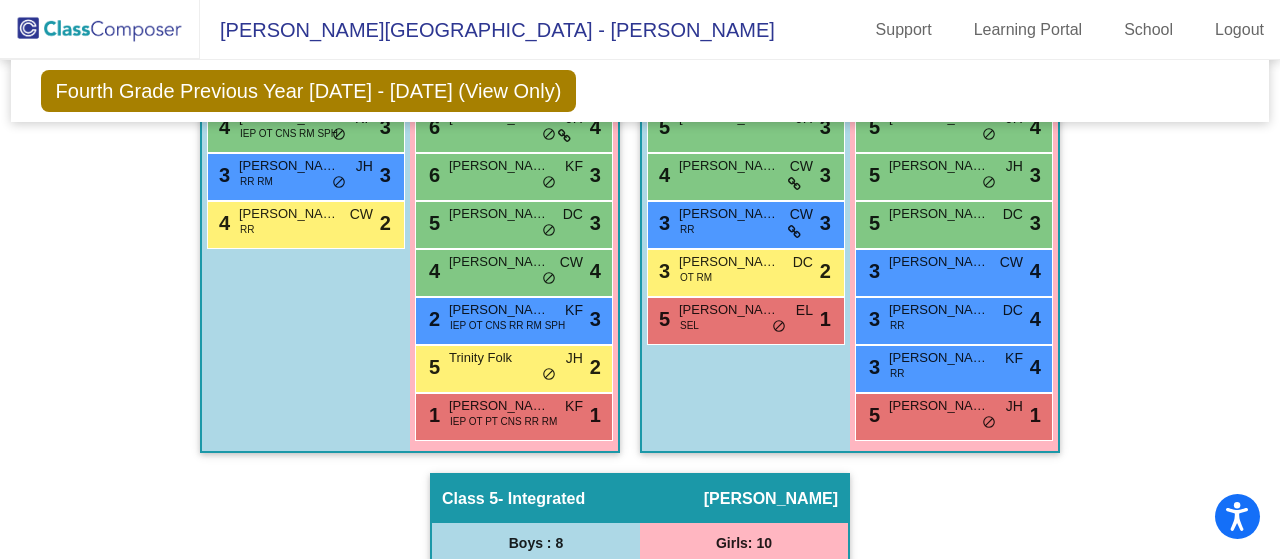 scroll, scrollTop: 1550, scrollLeft: 0, axis: vertical 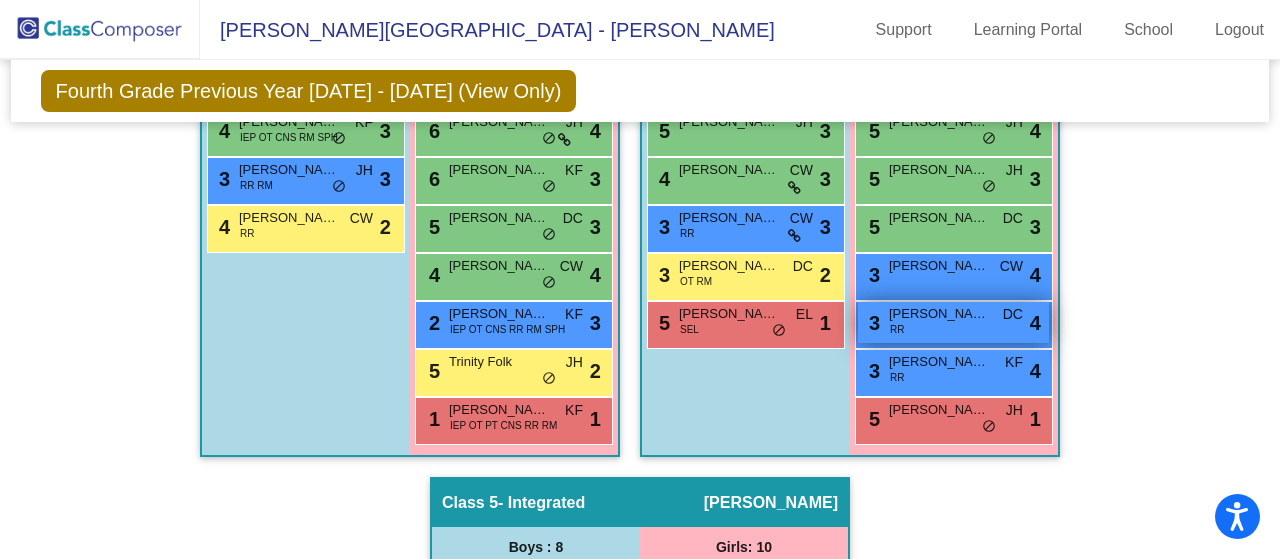 click on "KENNA HAMM" at bounding box center (939, 314) 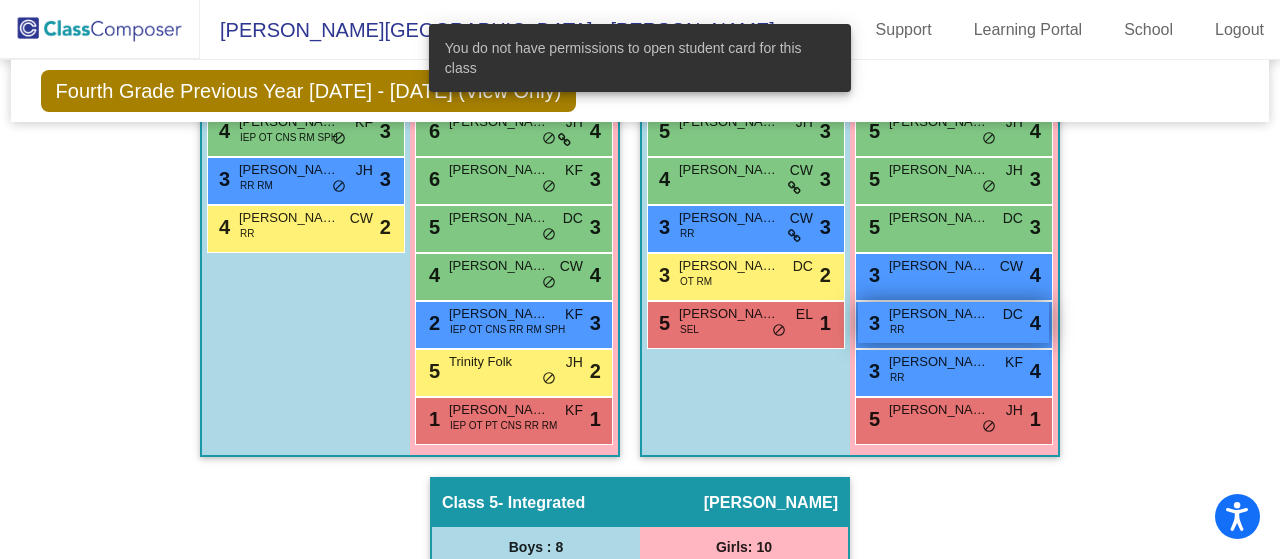 click on "KENNA HAMM" at bounding box center (939, 314) 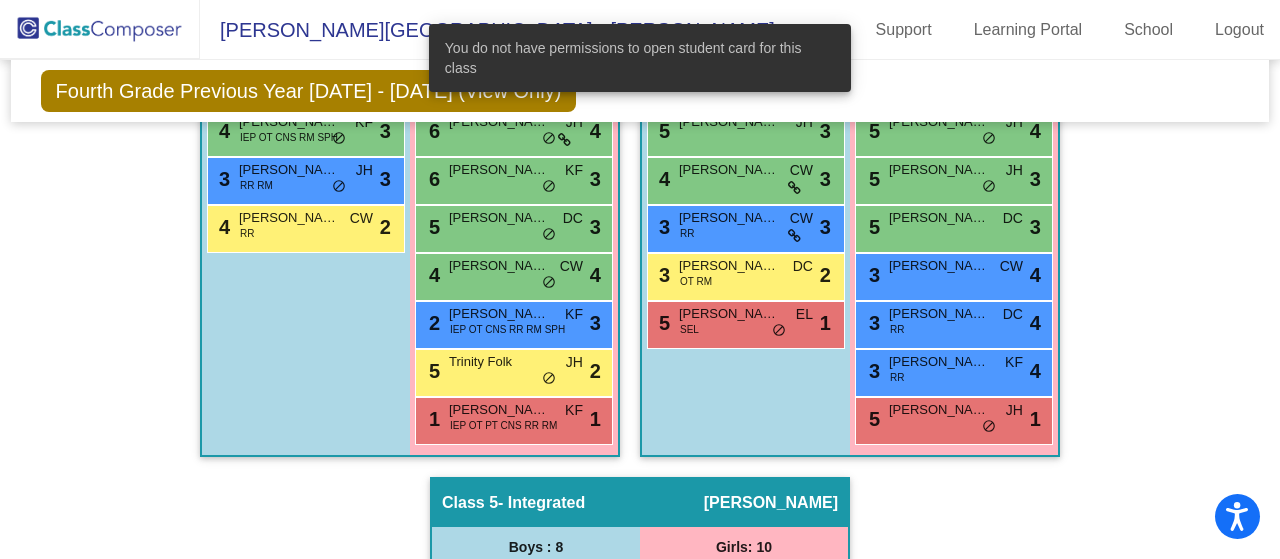 click on "Hallway   - Hallway Class  picture_as_pdf  Add Student  First Name Last Name Student Id  (Recommended)   Boy   Girl   Non Binary Add Close  Boys : 3  Harlan Taylor lock do_not_disturb_alt Jackson Curtis lock do_not_disturb_alt Martin Tracy lock do_not_disturb_alt Girls: 1 CATALAYA ORTIZ lock do_not_disturb_alt Class 1   - Lampron  picture_as_pdf Rebecca Lampron  Add Student  First Name Last Name Student Id  (Recommended)   Boy   Girl   Non Binary Add Close  Boys : 9  9 CHARLES BONIELLO KF lock do_not_disturb_alt 3 7 Hunter Emery JH lock do_not_disturb_alt 4 6 ALDYN BRIGGS CW lock do_not_disturb_alt 4 6 Leo McAllister DC lock do_not_disturb_alt 3 5 MITCHELL SPAULDING CW lock do_not_disturb_alt 3 3 BLAKE FOLAND RR CW lock do_not_disturb_alt 3 5 LUKE DIETZ JH lock do_not_disturb_alt 2 7 Carter Sherman DC lock do_not_disturb_alt 1 6 Nicholas Larkin RR KF lock do_not_disturb_alt 1 Girls: 10 8 Olivia Gibbons RM CW lock do_not_disturb_alt 4 8 Edith Wallace KF lock do_not_disturb_alt 3 7 Avery Ruland CW lock 4" 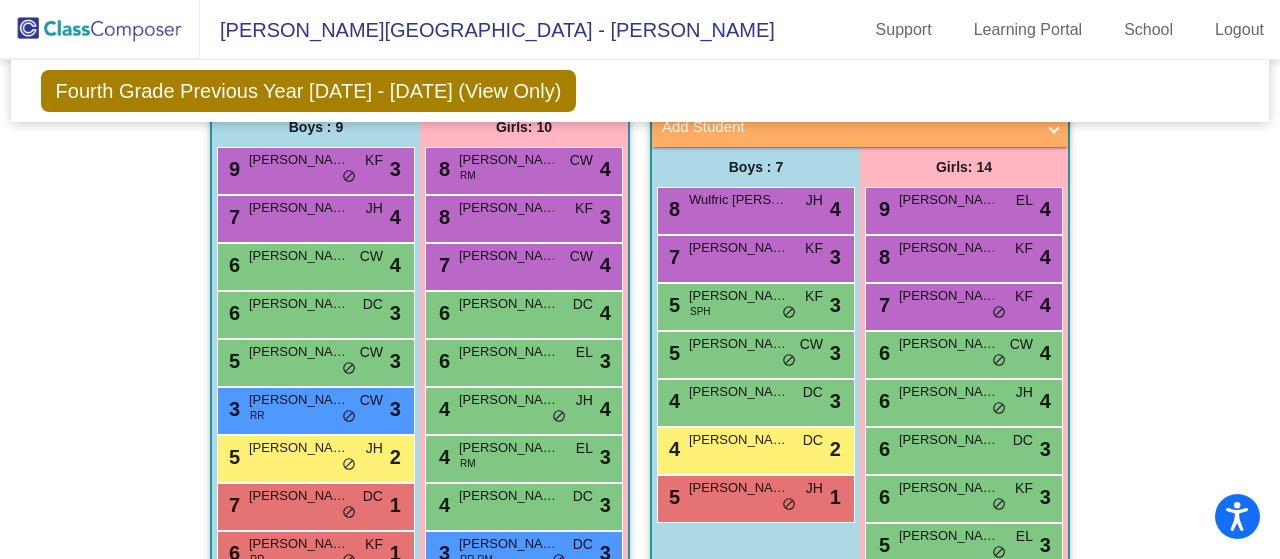 scroll, scrollTop: 503, scrollLeft: 0, axis: vertical 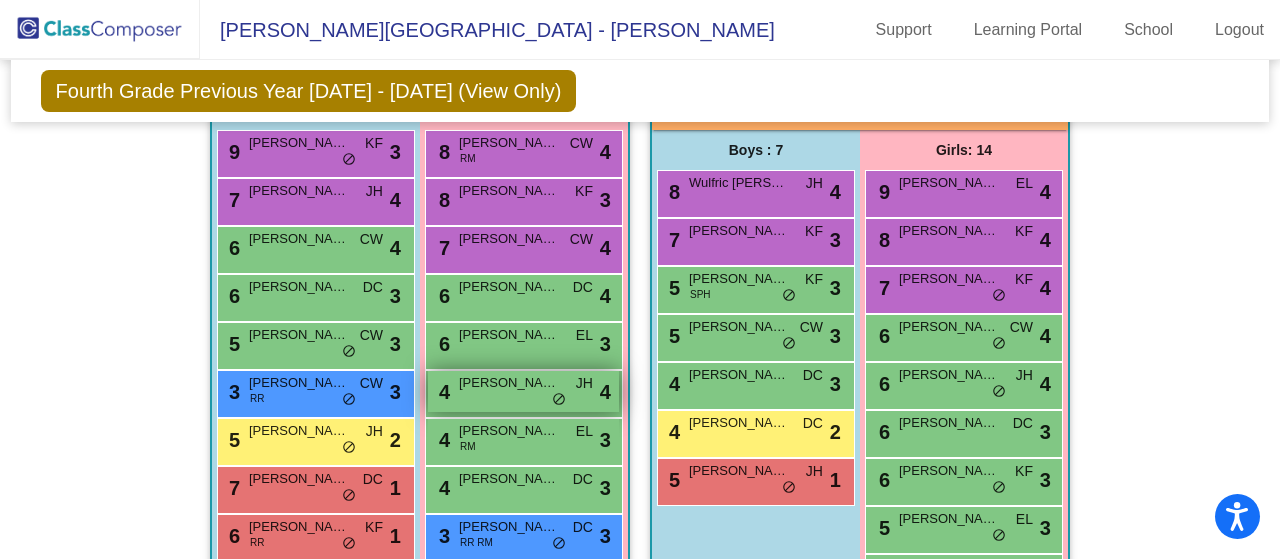 click on "do_not_disturb_alt" at bounding box center (559, 400) 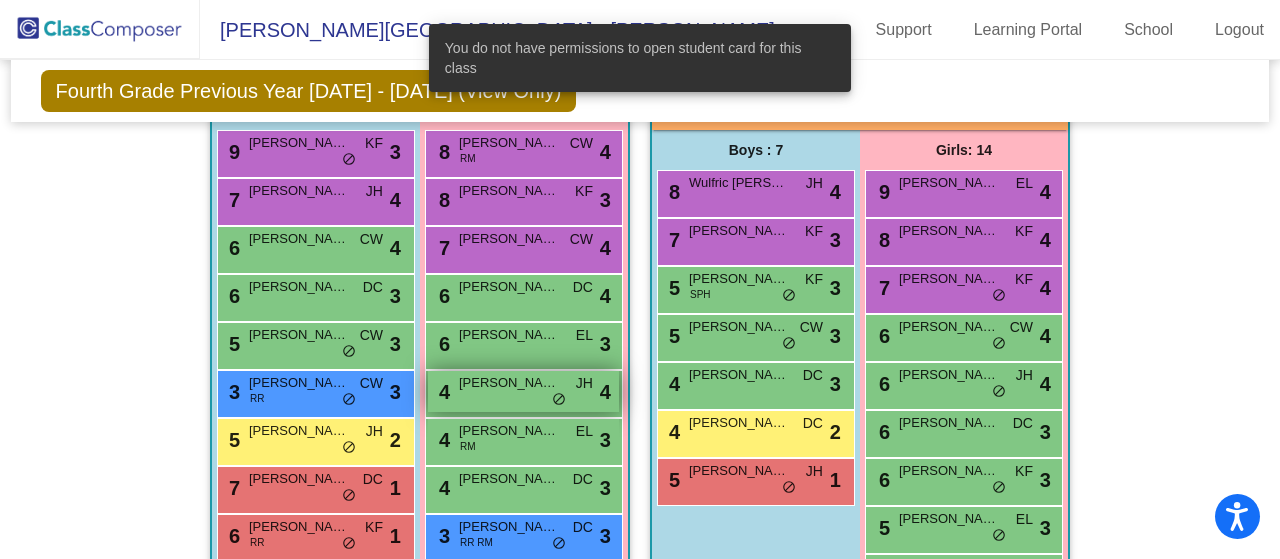 click on "do_not_disturb_alt" at bounding box center (559, 400) 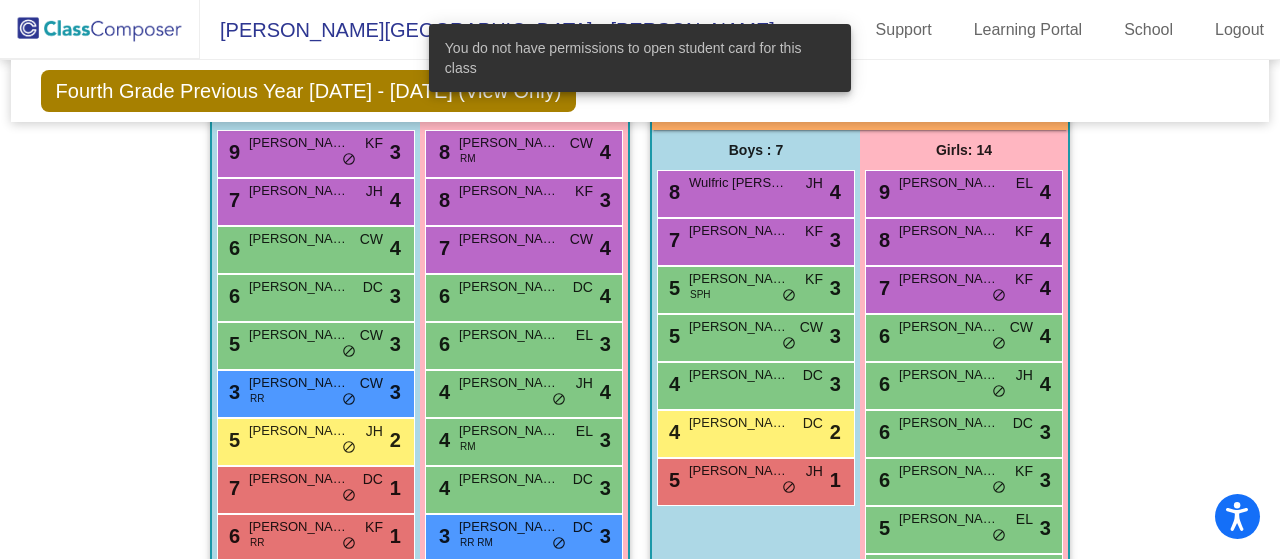 click on "Hallway   - Hallway Class  picture_as_pdf  Add Student  First Name Last Name Student Id  (Recommended)   Boy   Girl   Non Binary Add Close  Boys : 3  Harlan Taylor lock do_not_disturb_alt Jackson Curtis lock do_not_disturb_alt Martin Tracy lock do_not_disturb_alt Girls: 1 CATALAYA ORTIZ lock do_not_disturb_alt Class 1   - Lampron  picture_as_pdf Rebecca Lampron  Add Student  First Name Last Name Student Id  (Recommended)   Boy   Girl   Non Binary Add Close  Boys : 9  9 CHARLES BONIELLO KF lock do_not_disturb_alt 3 7 Hunter Emery JH lock do_not_disturb_alt 4 6 ALDYN BRIGGS CW lock do_not_disturb_alt 4 6 Leo McAllister DC lock do_not_disturb_alt 3 5 MITCHELL SPAULDING CW lock do_not_disturb_alt 3 3 BLAKE FOLAND RR CW lock do_not_disturb_alt 3 5 LUKE DIETZ JH lock do_not_disturb_alt 2 7 Carter Sherman DC lock do_not_disturb_alt 1 6 Nicholas Larkin RR KF lock do_not_disturb_alt 1 Girls: 10 8 Olivia Gibbons RM CW lock do_not_disturb_alt 4 8 Edith Wallace KF lock do_not_disturb_alt 3 7 Avery Ruland CW lock 4" 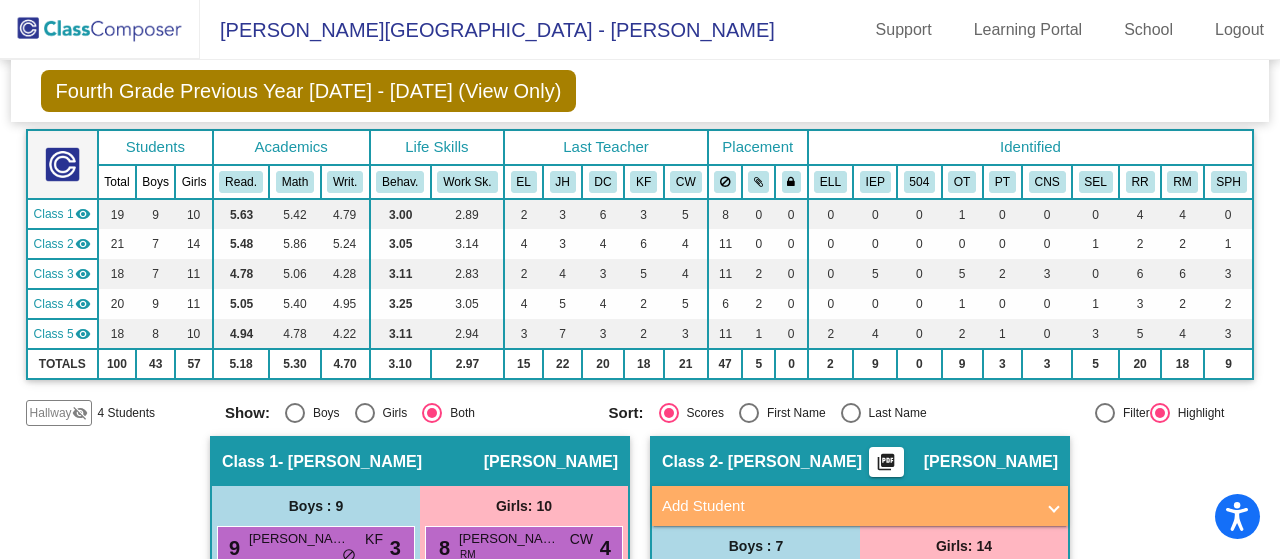 scroll, scrollTop: 103, scrollLeft: 0, axis: vertical 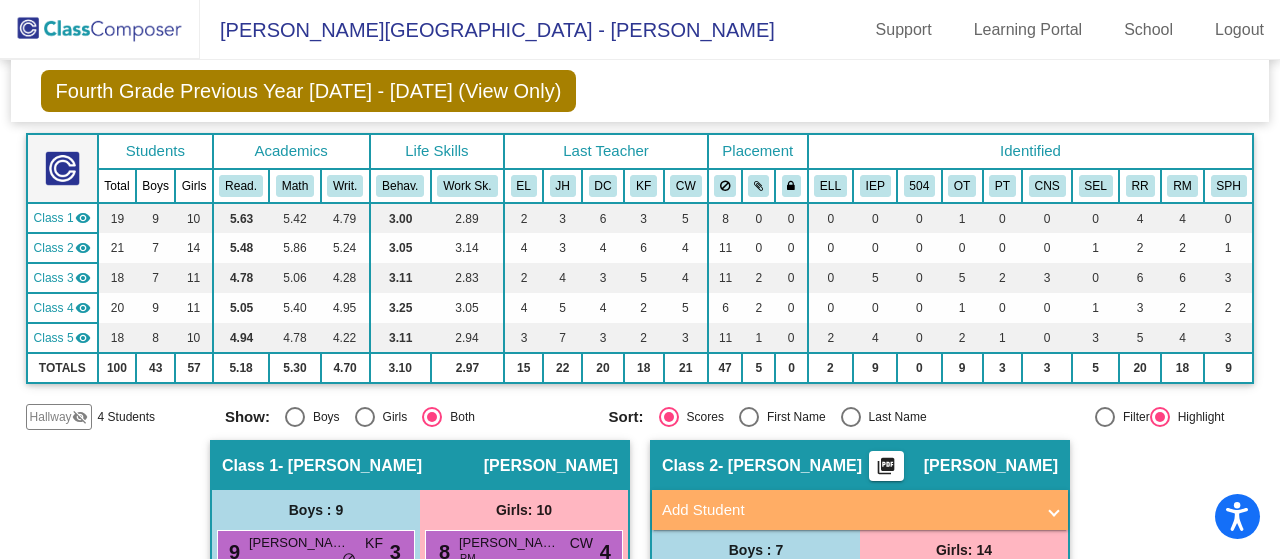 click on "visibility" 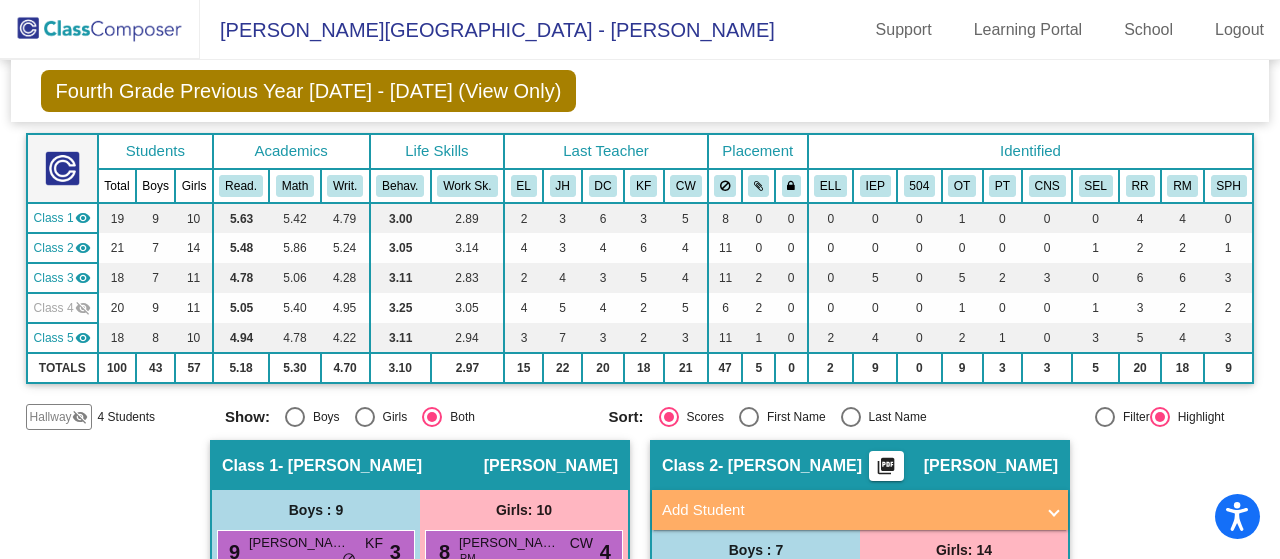 click on "visibility_off" 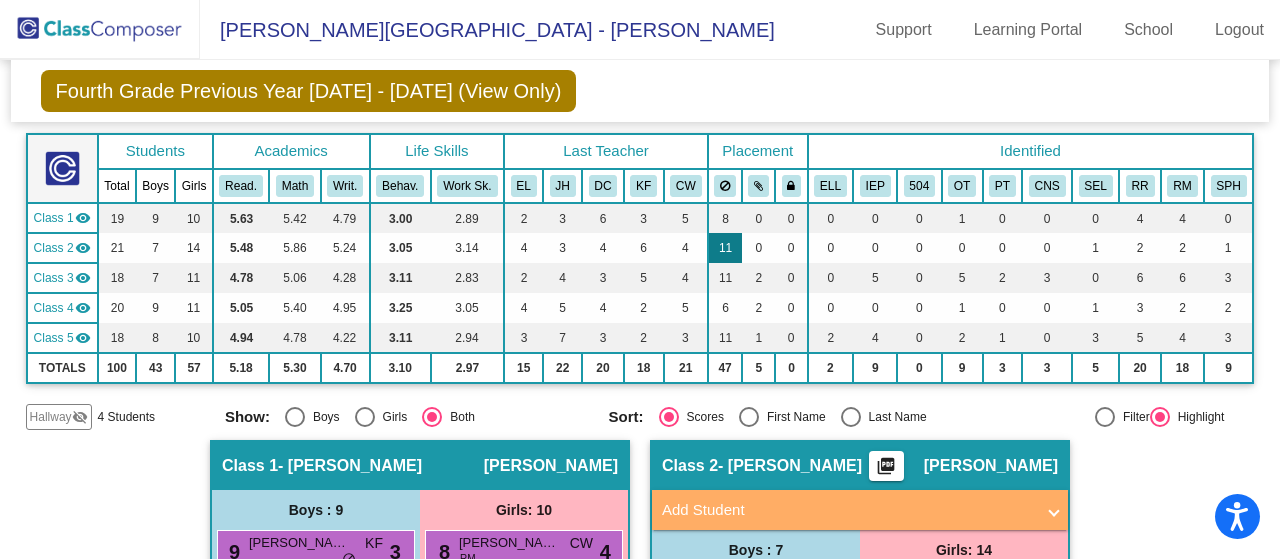click on "11" 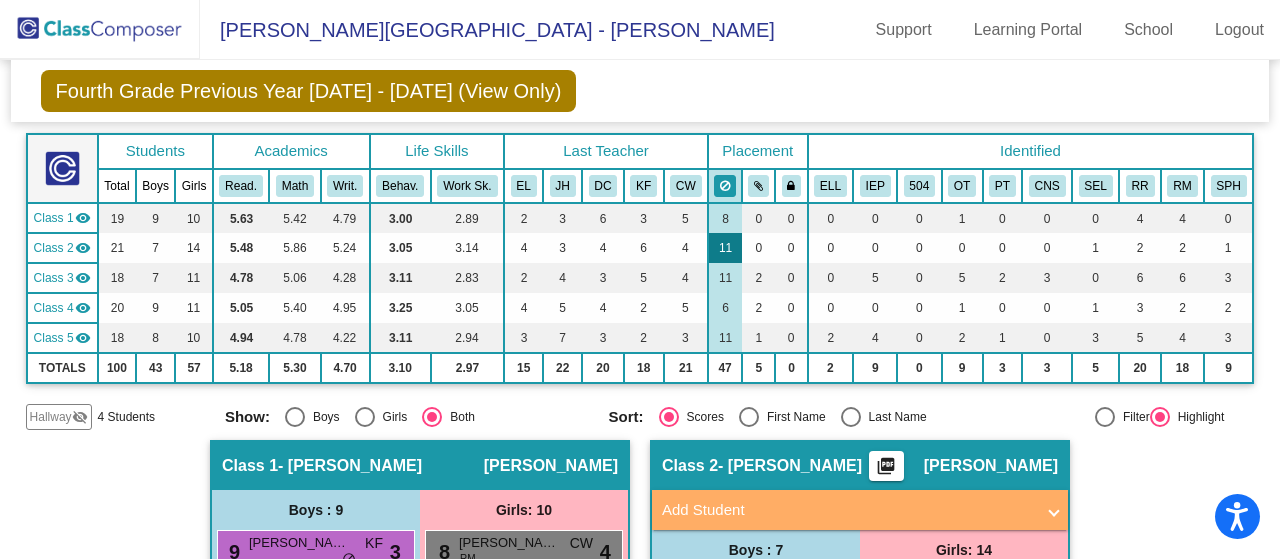 click on "11" 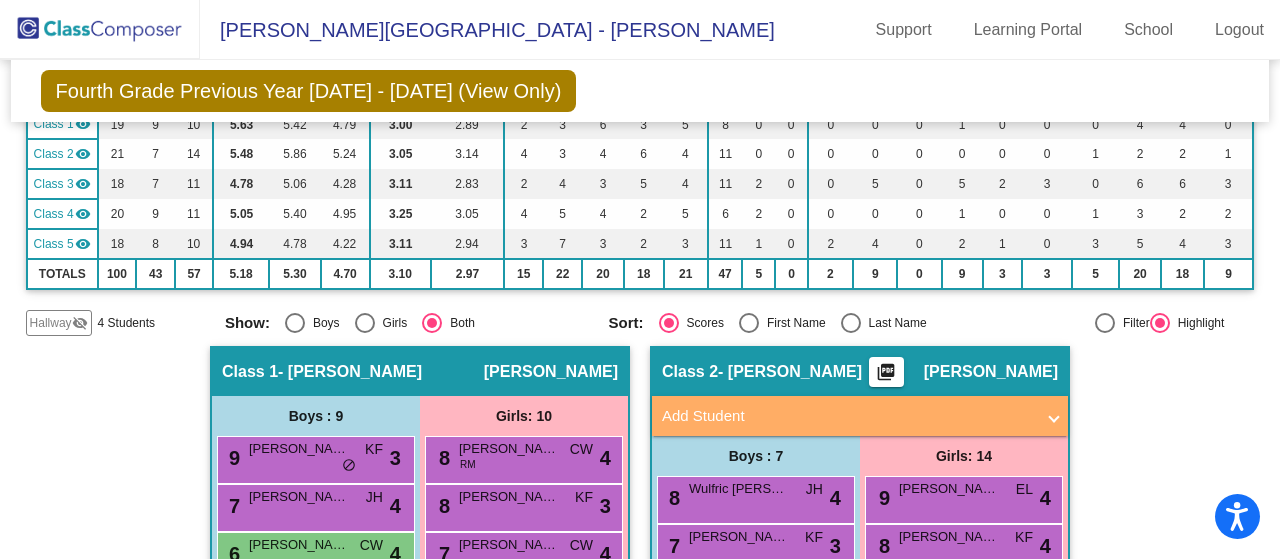 scroll, scrollTop: 200, scrollLeft: 0, axis: vertical 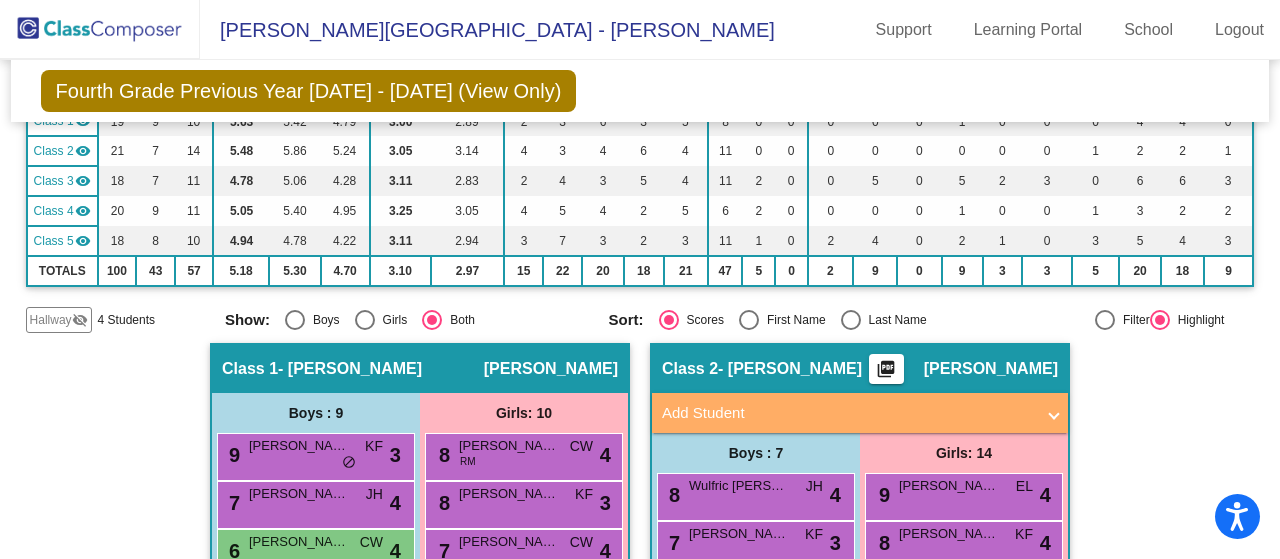 click on "visibility_off" 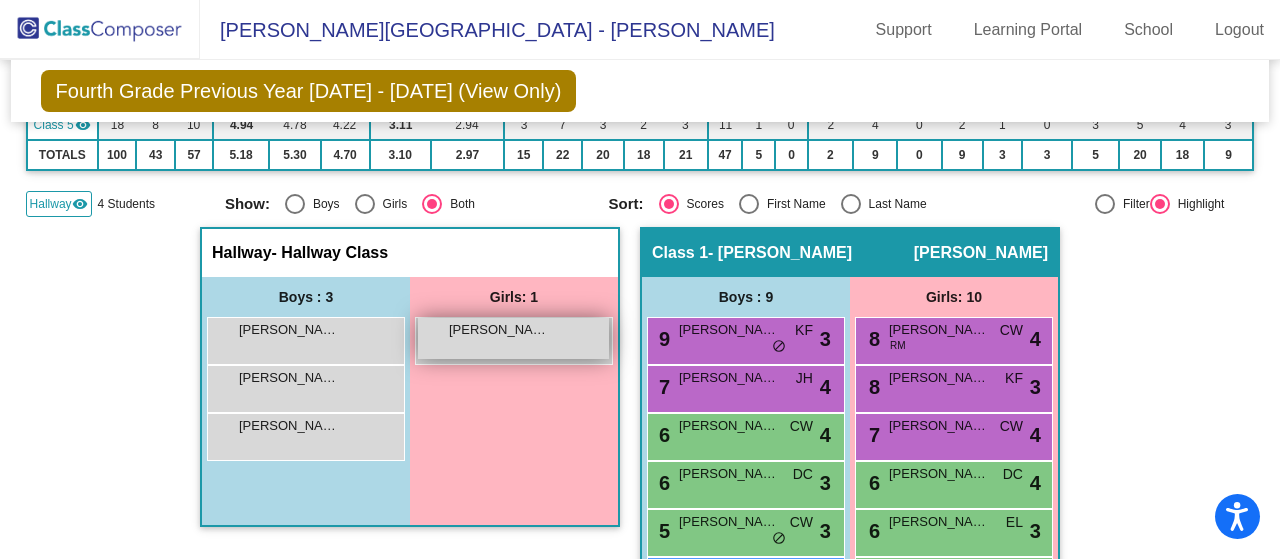scroll, scrollTop: 320, scrollLeft: 0, axis: vertical 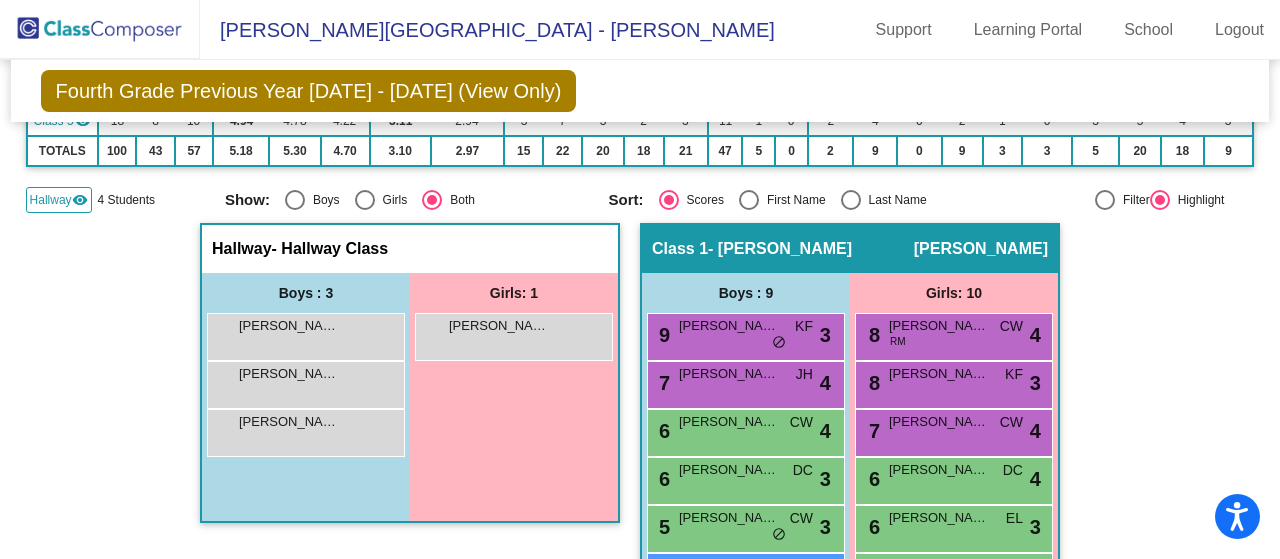 click on "visibility" 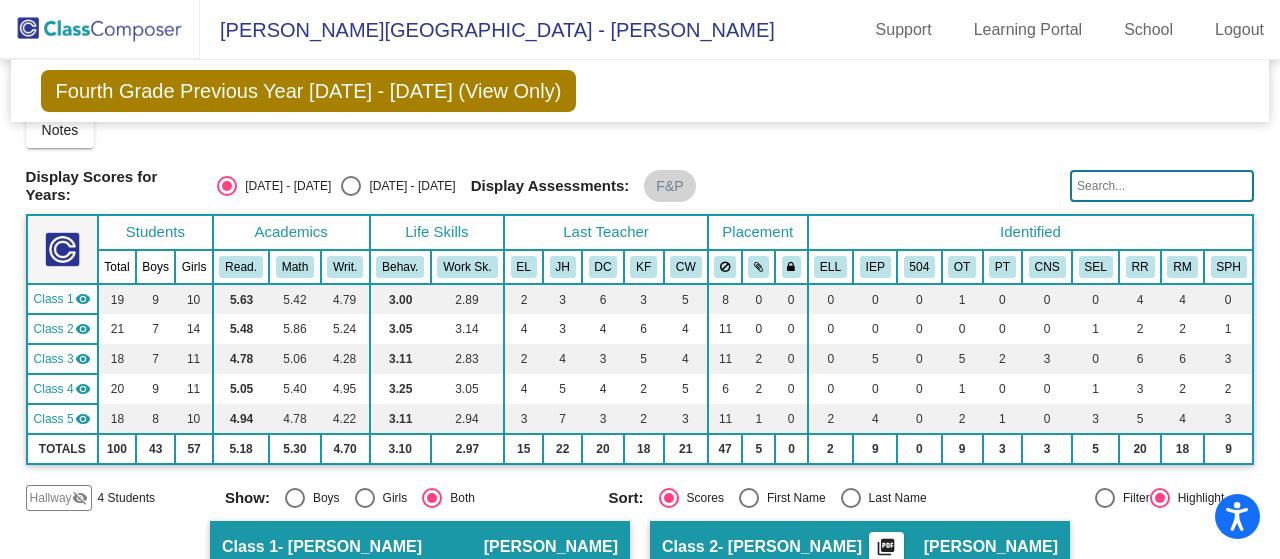 scroll, scrollTop: 0, scrollLeft: 0, axis: both 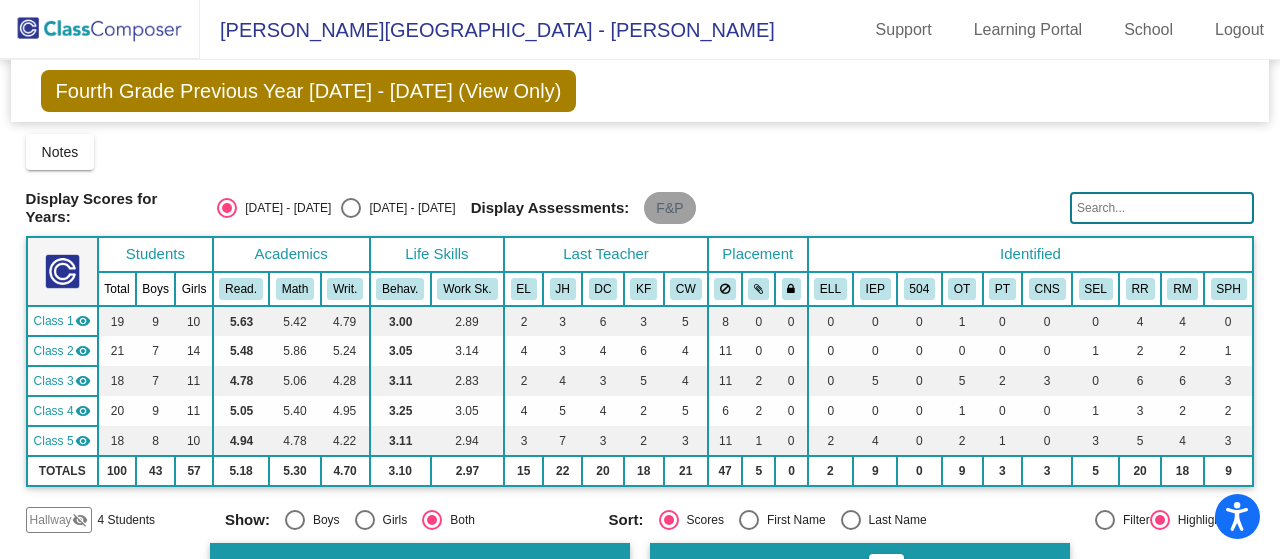 click on "F&P" at bounding box center (669, 208) 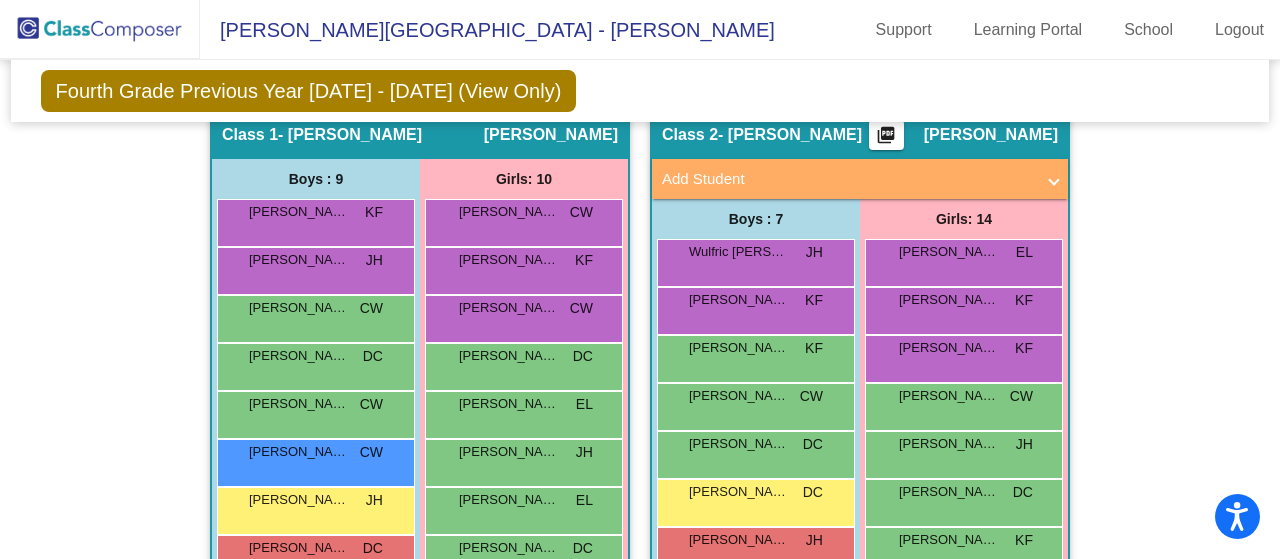 scroll, scrollTop: 0, scrollLeft: 0, axis: both 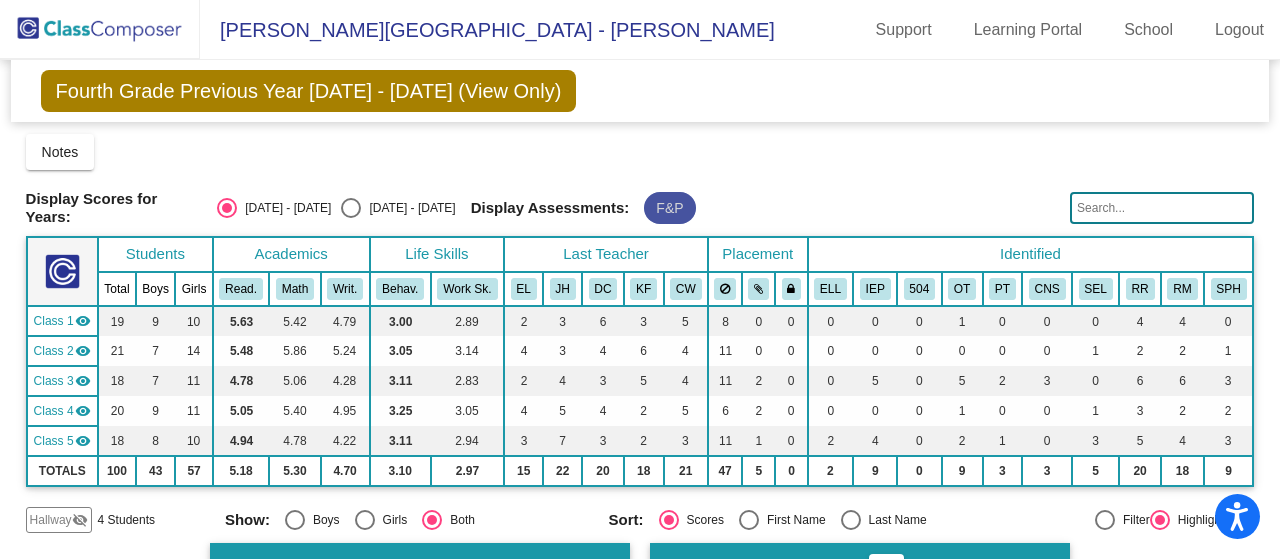 click on "F&P" at bounding box center (669, 208) 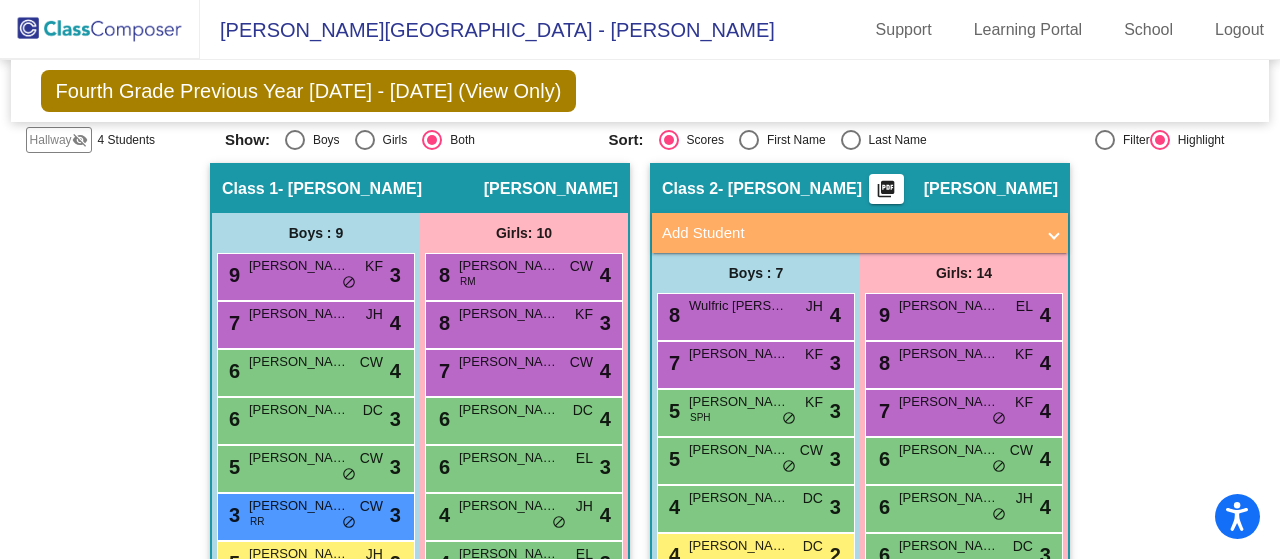 scroll, scrollTop: 342, scrollLeft: 0, axis: vertical 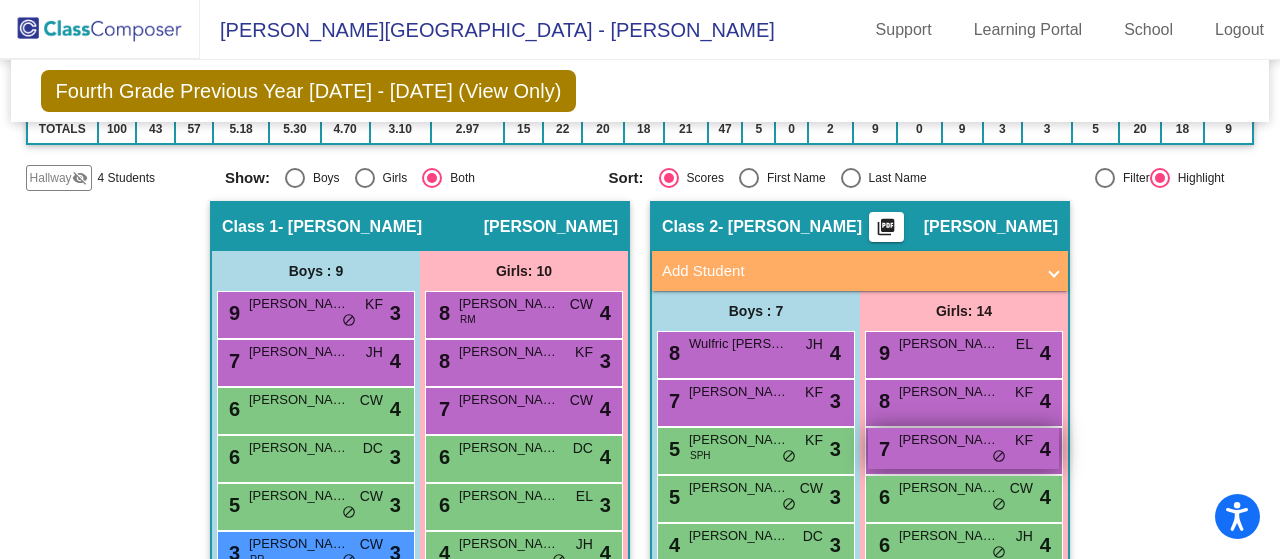 click on "BAILEY KOELBL" at bounding box center (949, 440) 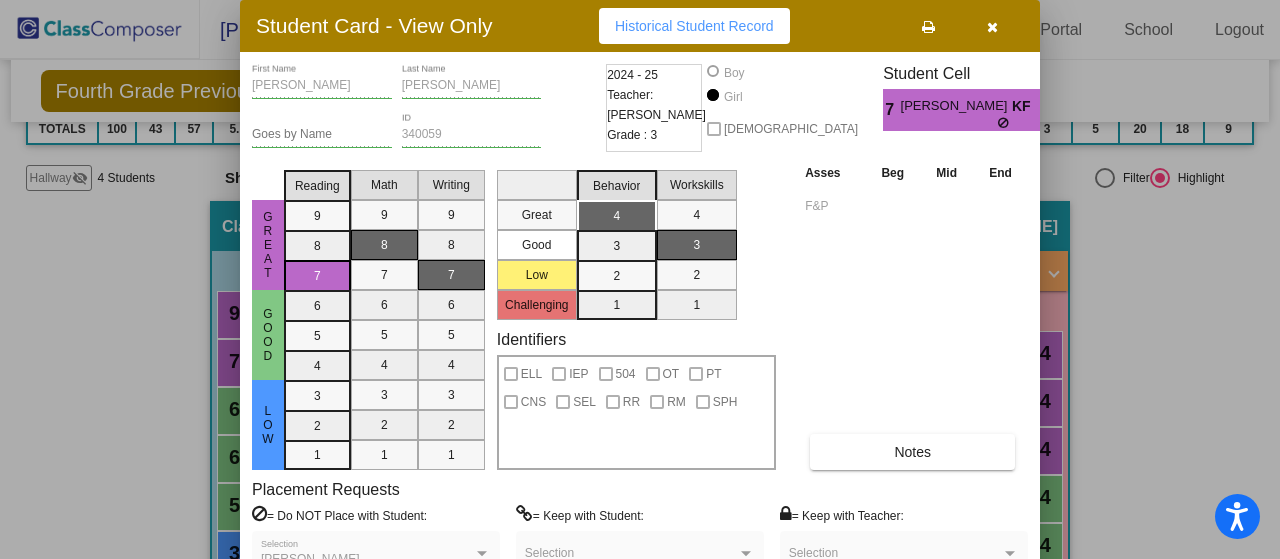 click on "4" at bounding box center (1048, 110) 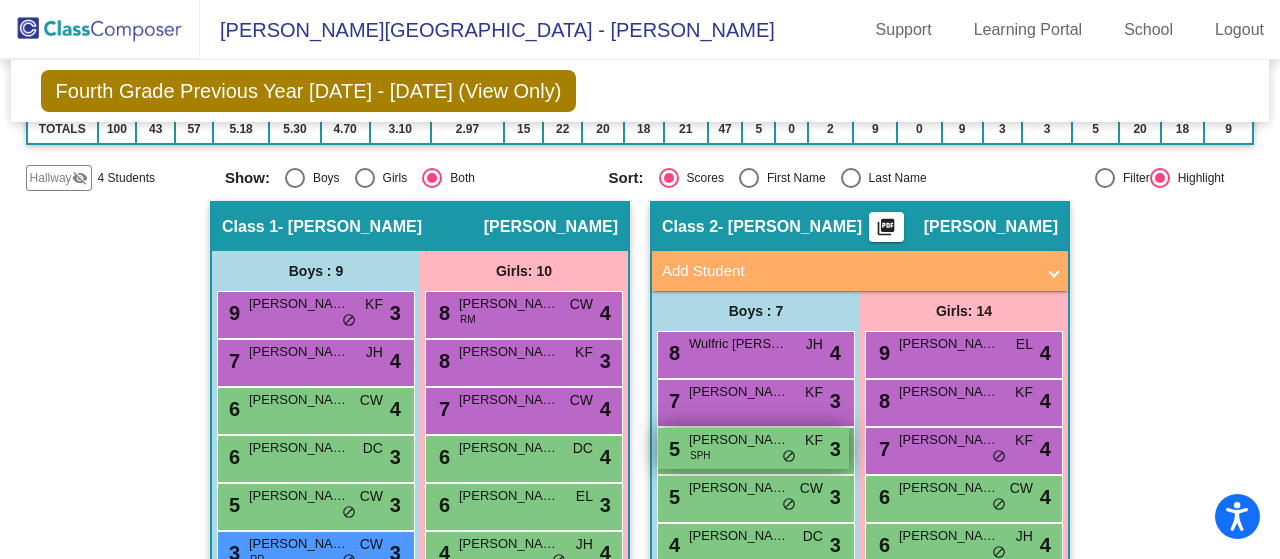 click on "5" at bounding box center (672, 449) 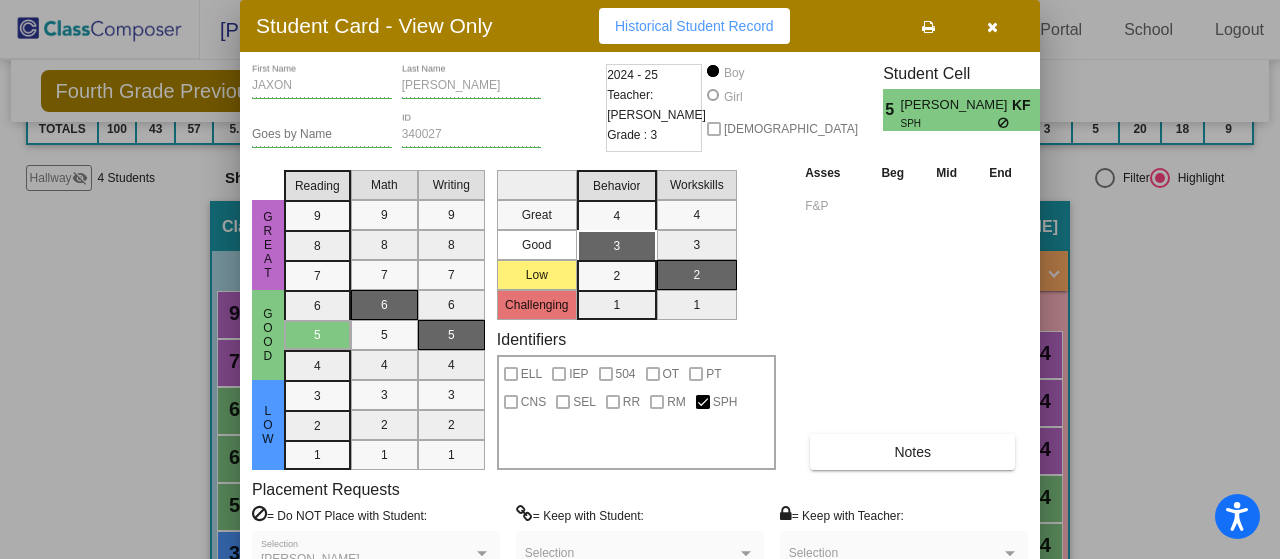 click at bounding box center (992, 27) 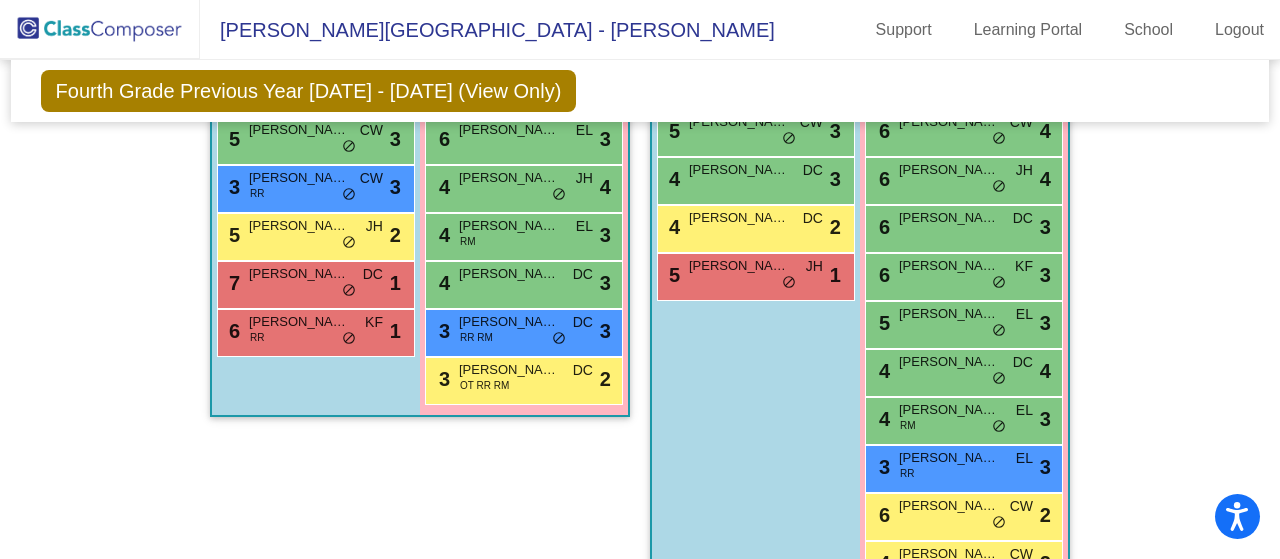 scroll, scrollTop: 0, scrollLeft: 0, axis: both 